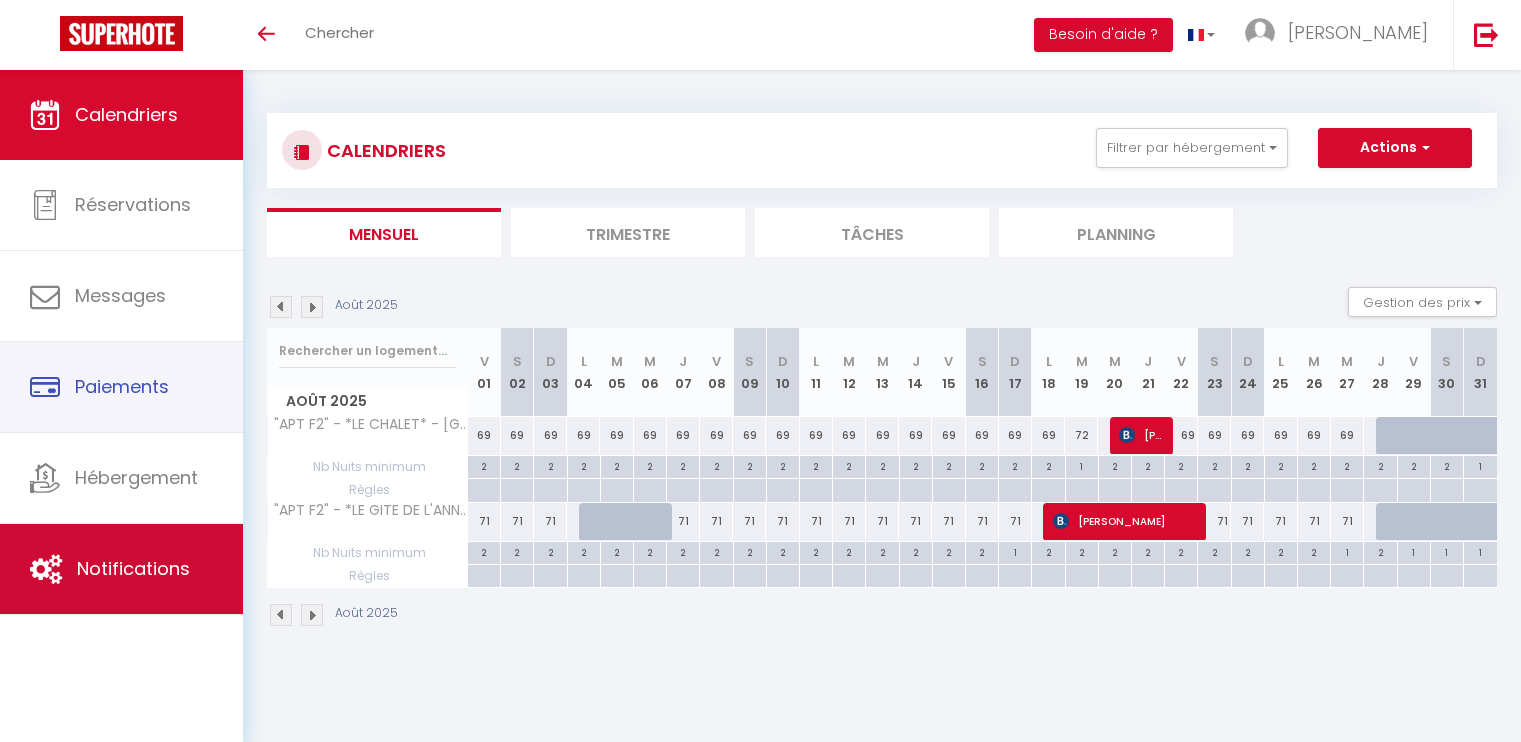 scroll, scrollTop: 70, scrollLeft: 0, axis: vertical 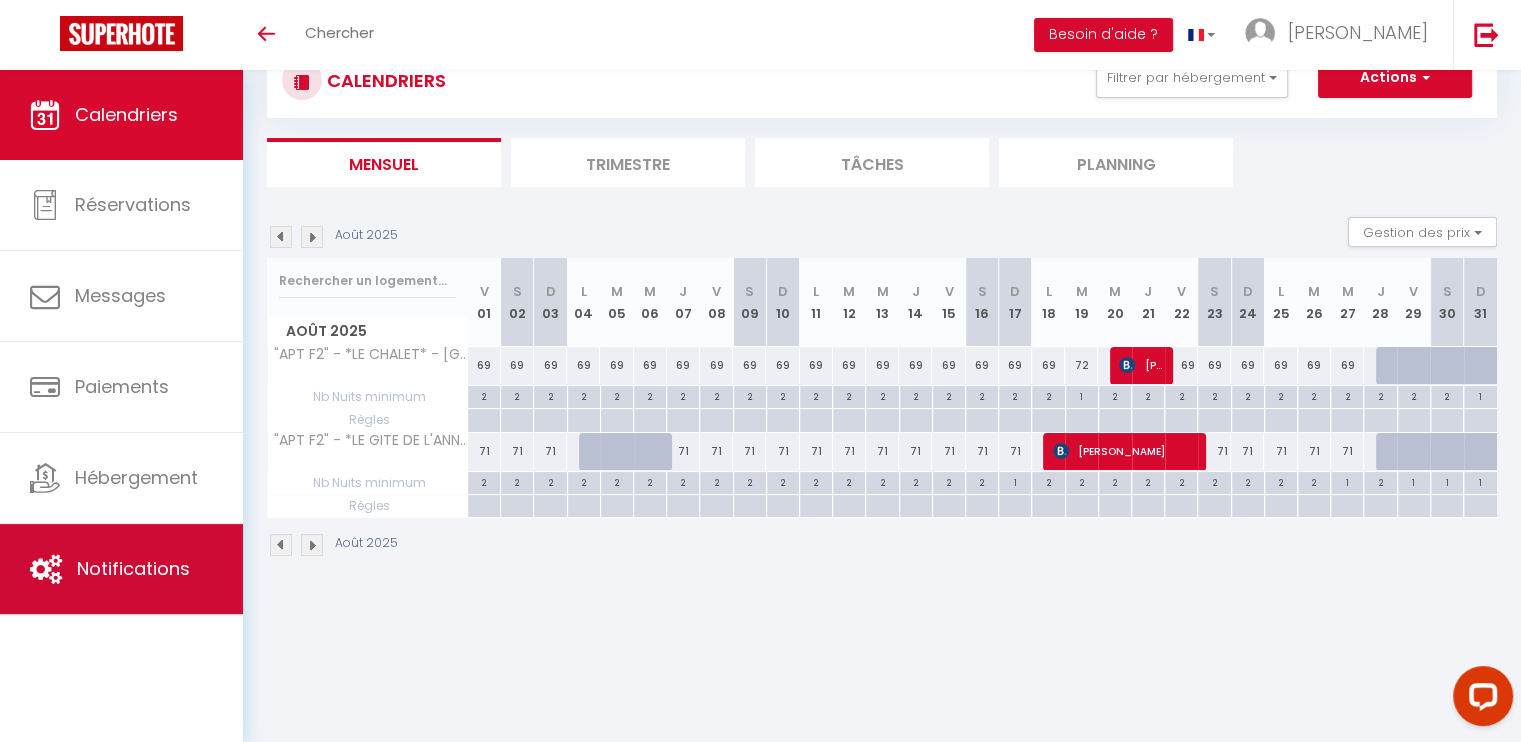 click on "Notifications" at bounding box center (121, 569) 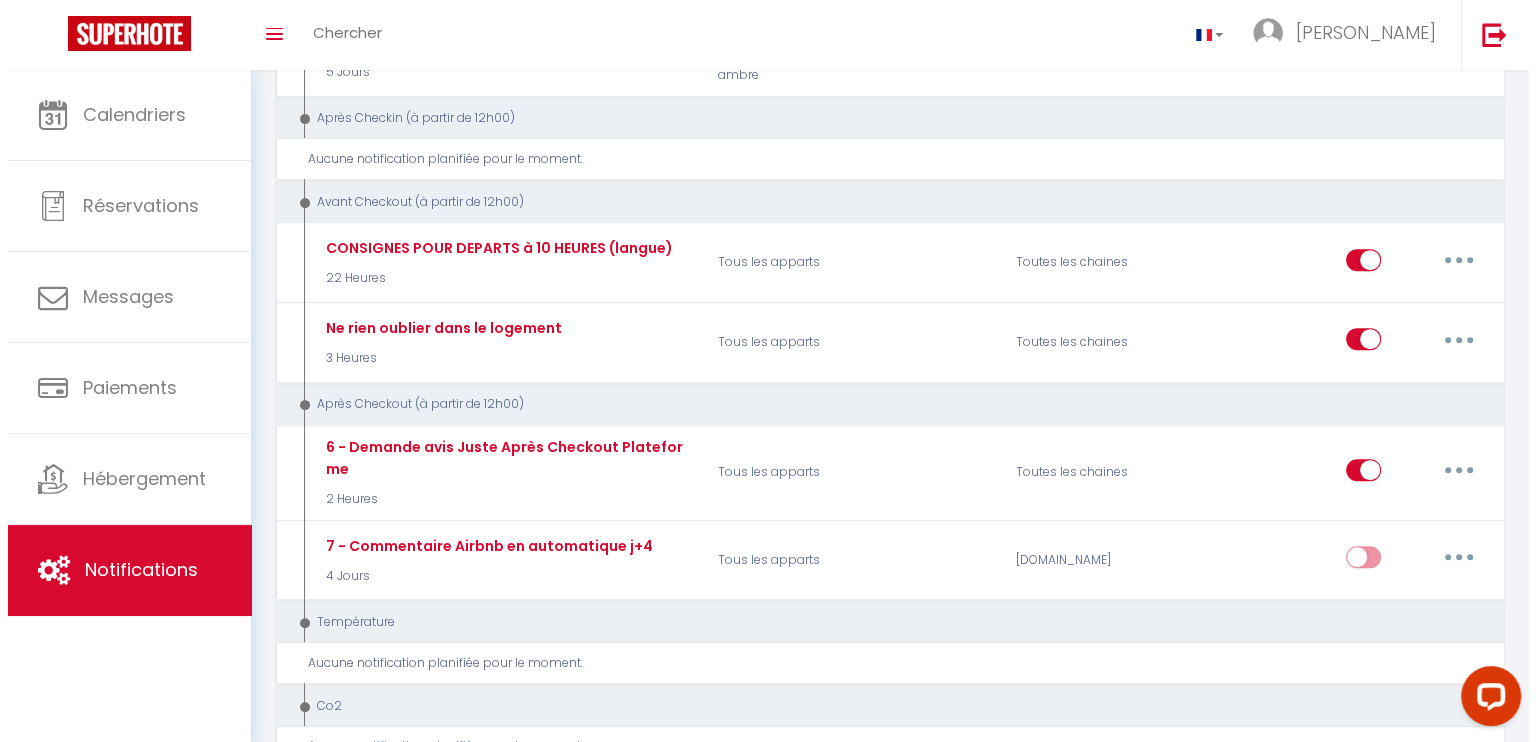 scroll, scrollTop: 900, scrollLeft: 0, axis: vertical 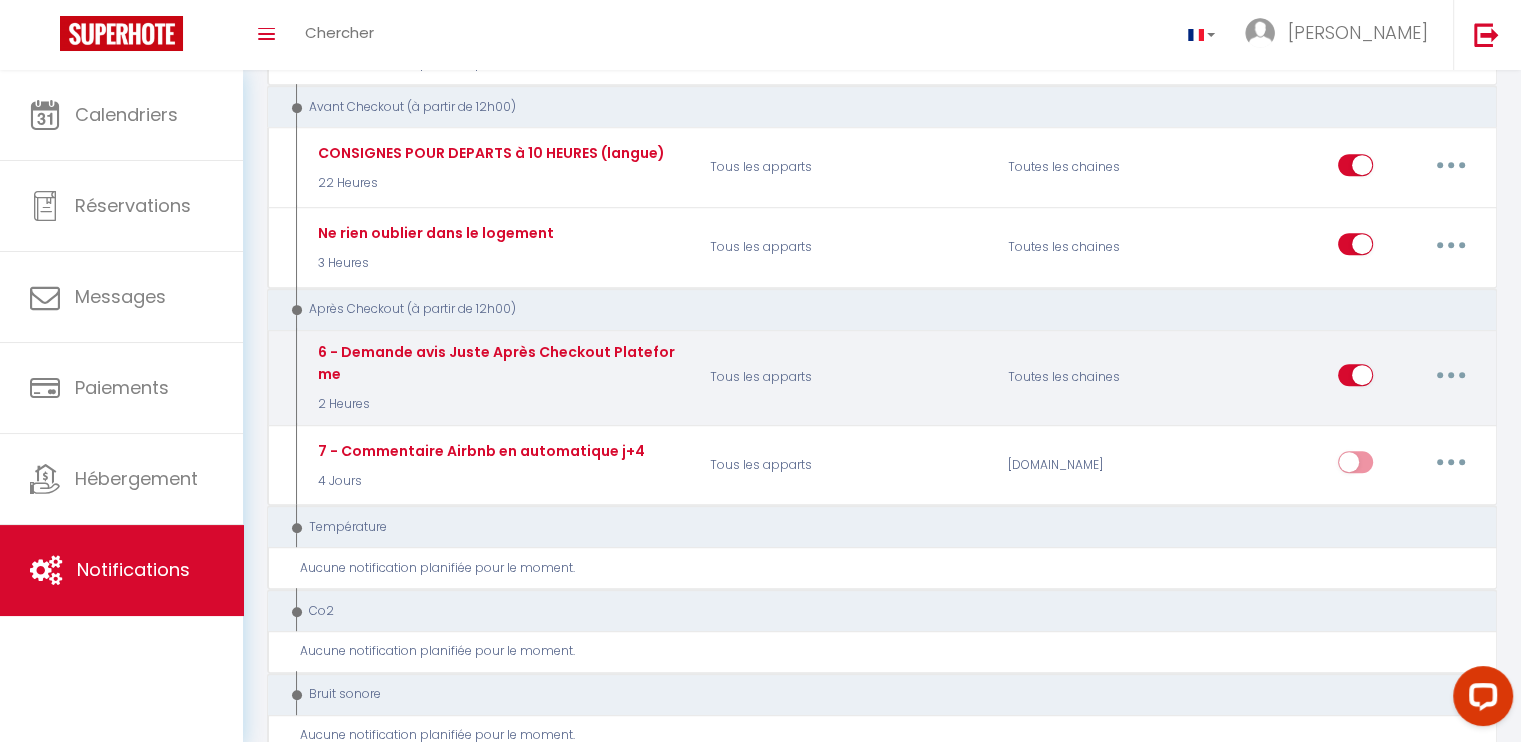 click on "Tous les apparts" at bounding box center (846, 377) 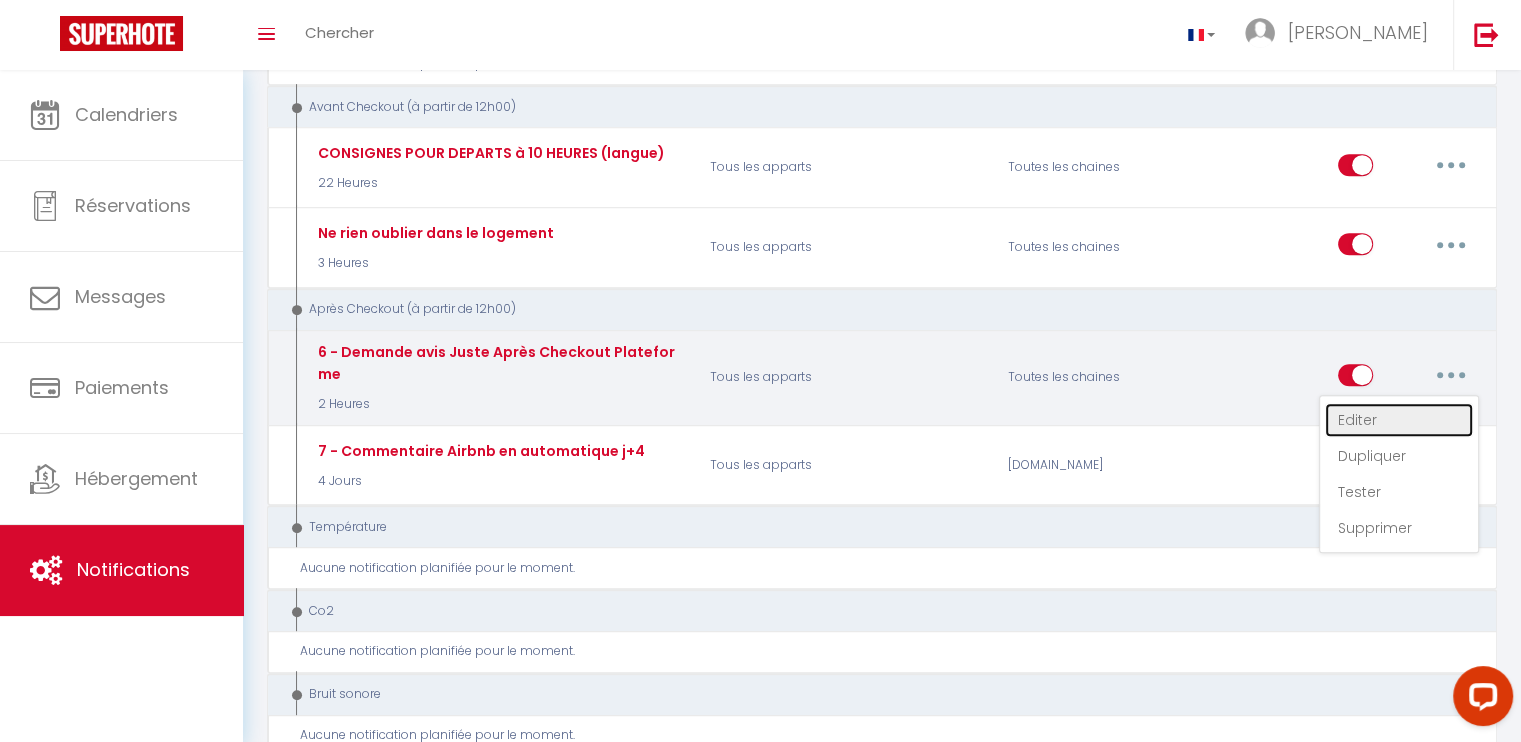 click on "Editer" at bounding box center (1399, 420) 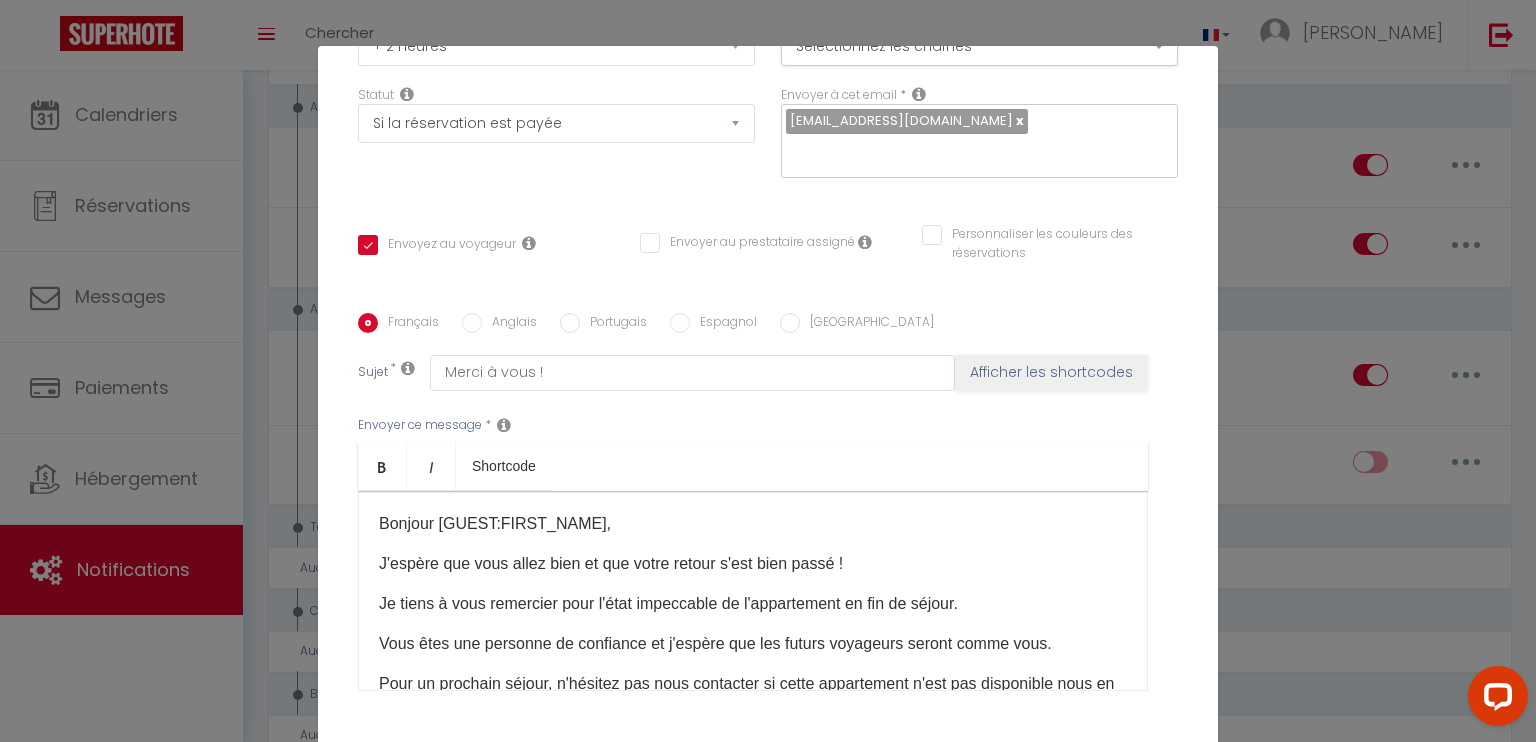 scroll, scrollTop: 349, scrollLeft: 0, axis: vertical 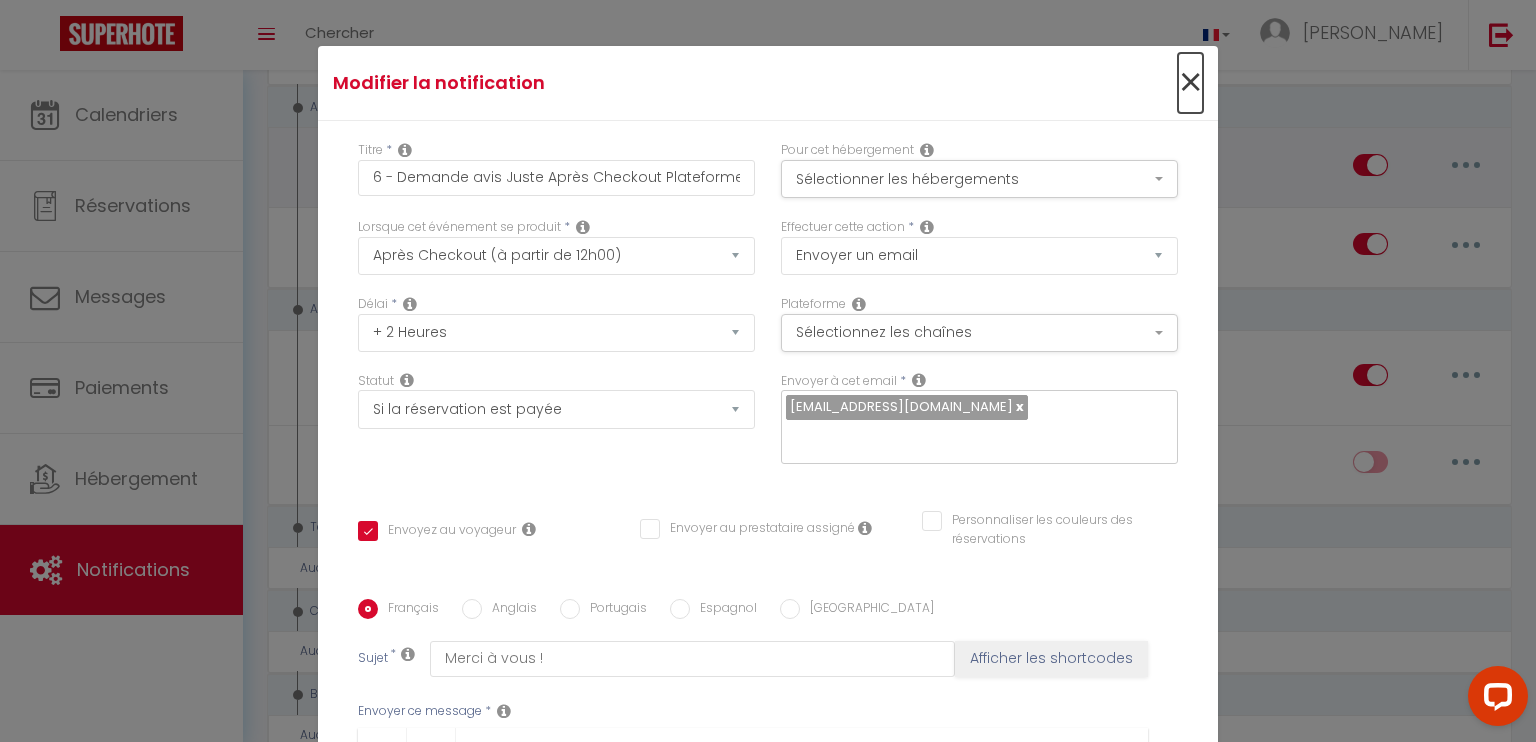 drag, startPoint x: 1161, startPoint y: 81, endPoint x: 1226, endPoint y: 132, distance: 82.61961 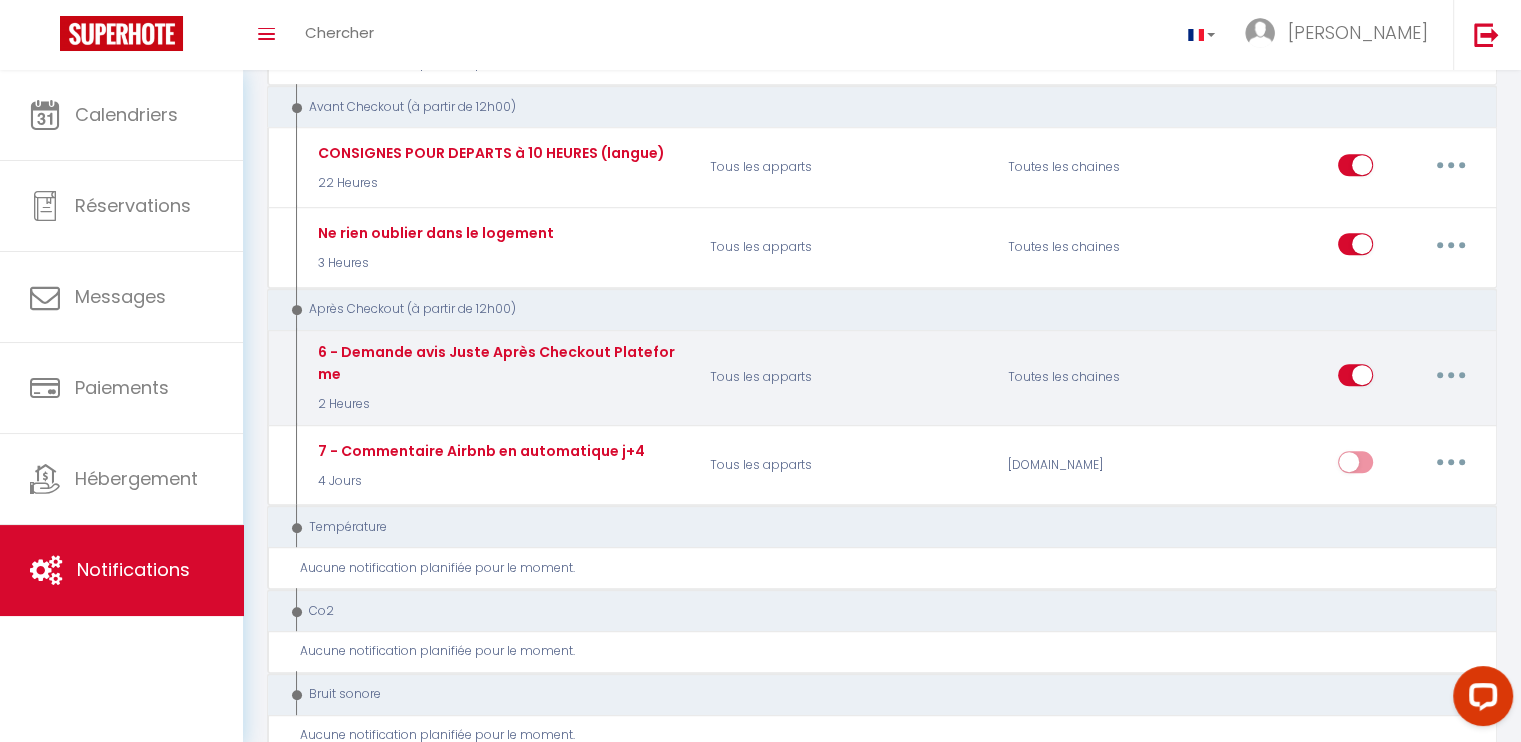 click at bounding box center [1355, 379] 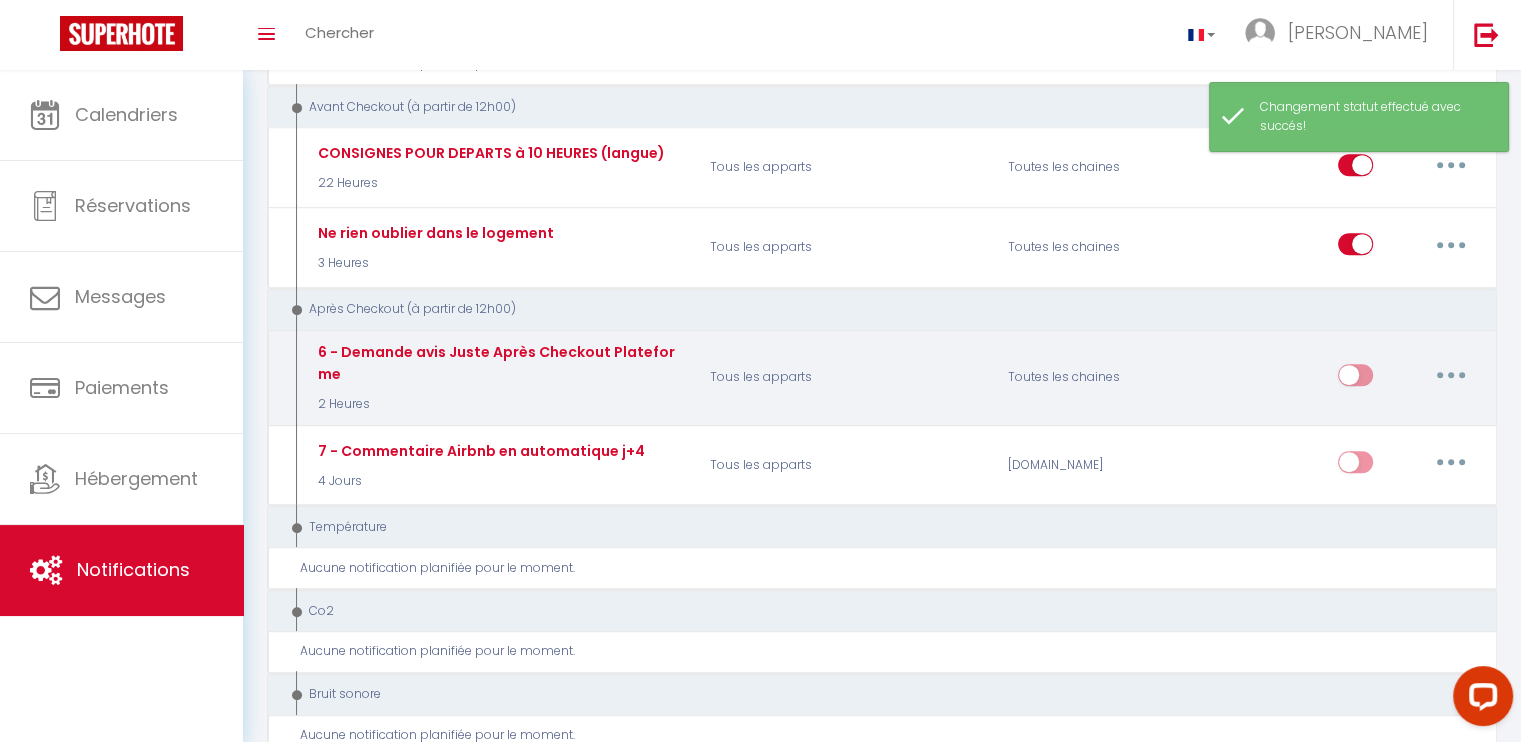 click at bounding box center (1451, 375) 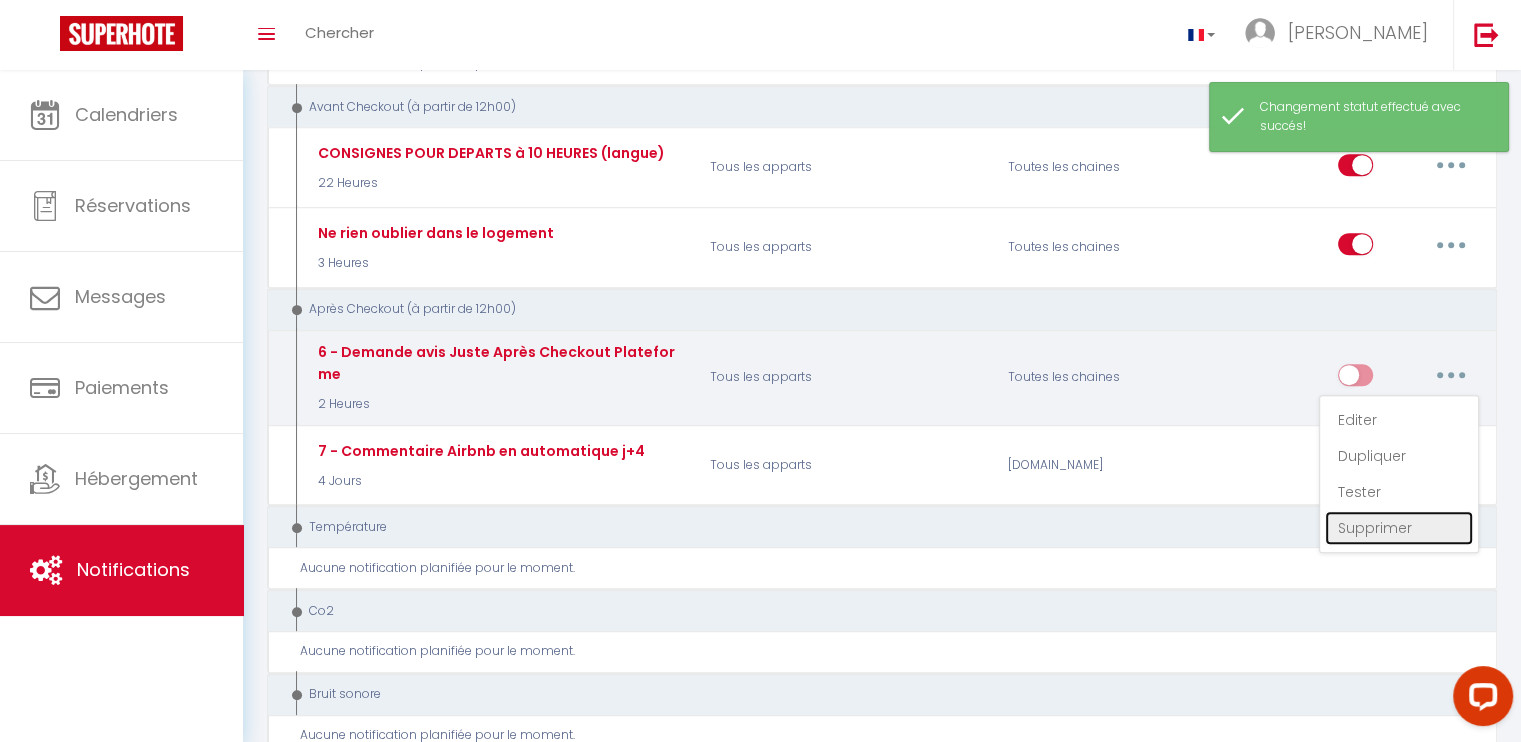 click on "Supprimer" at bounding box center (1399, 528) 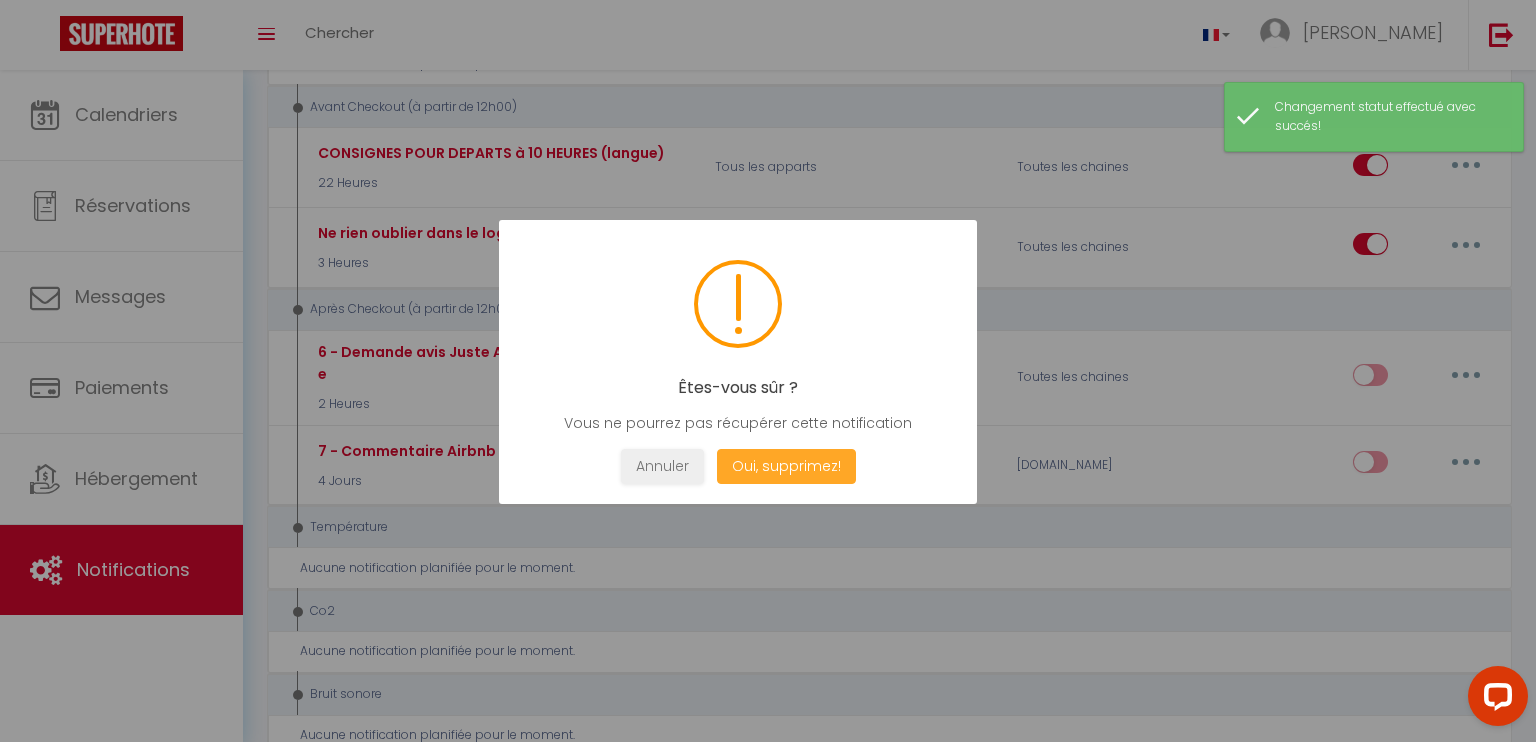 click on "Oui, supprimez!" at bounding box center (786, 466) 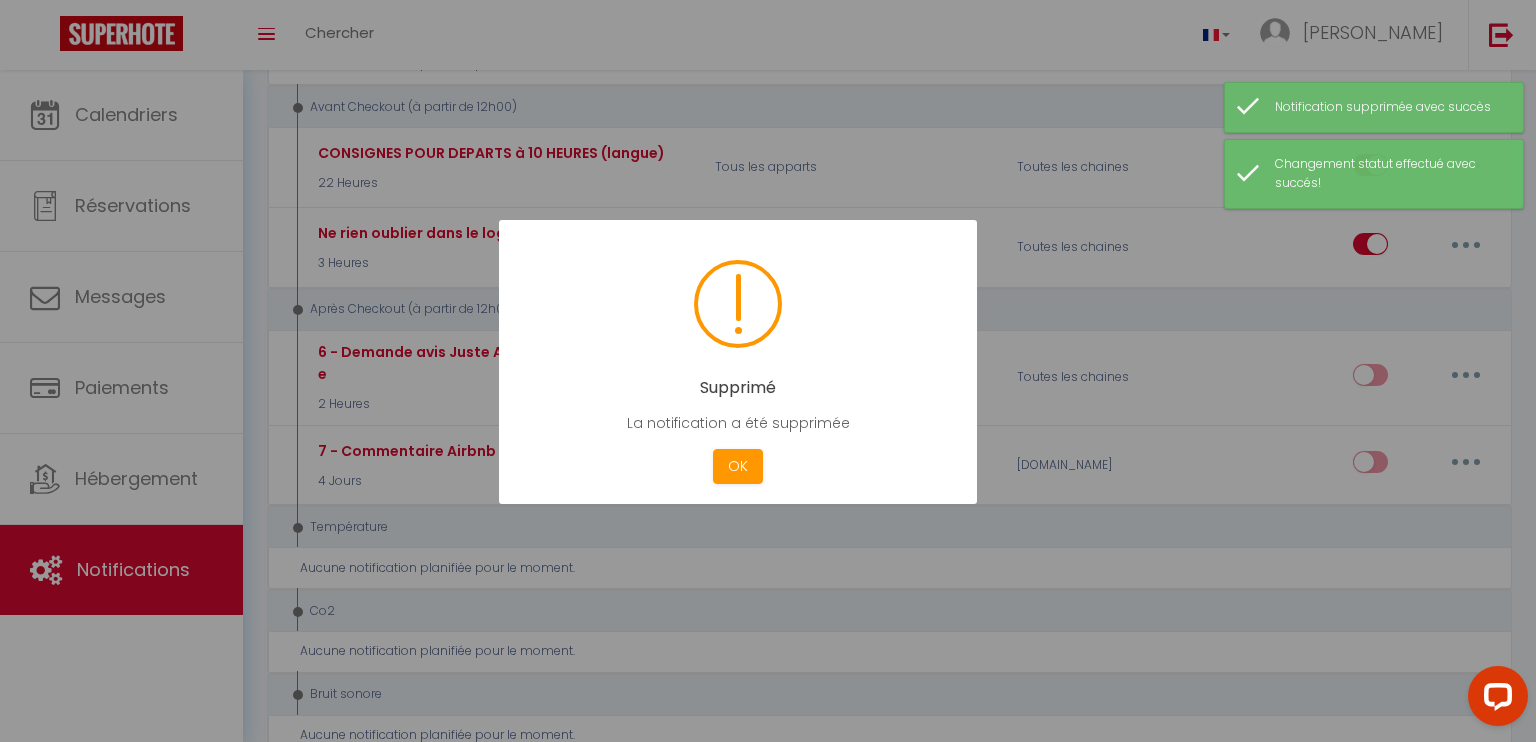 checkbox on "false" 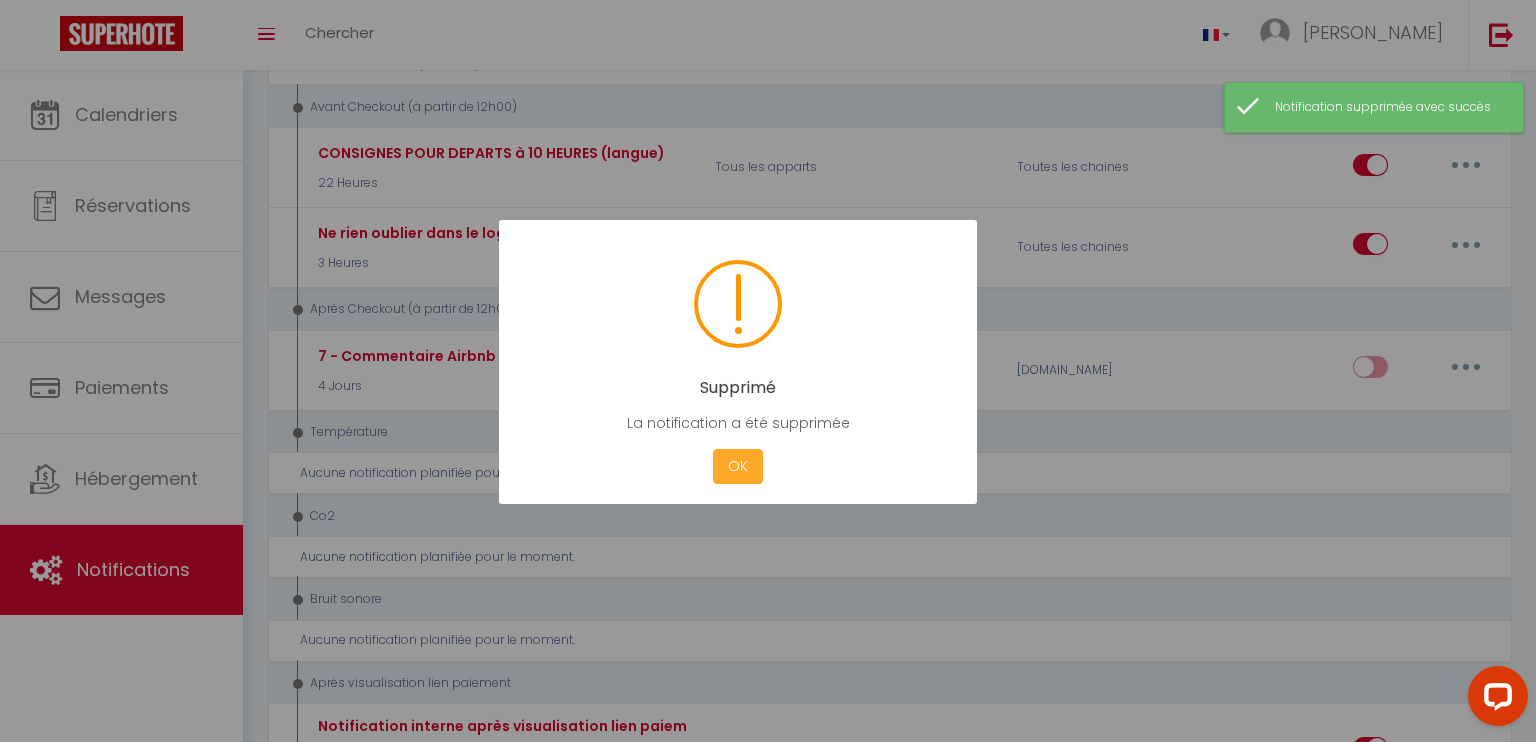 click on "OK" at bounding box center [738, 466] 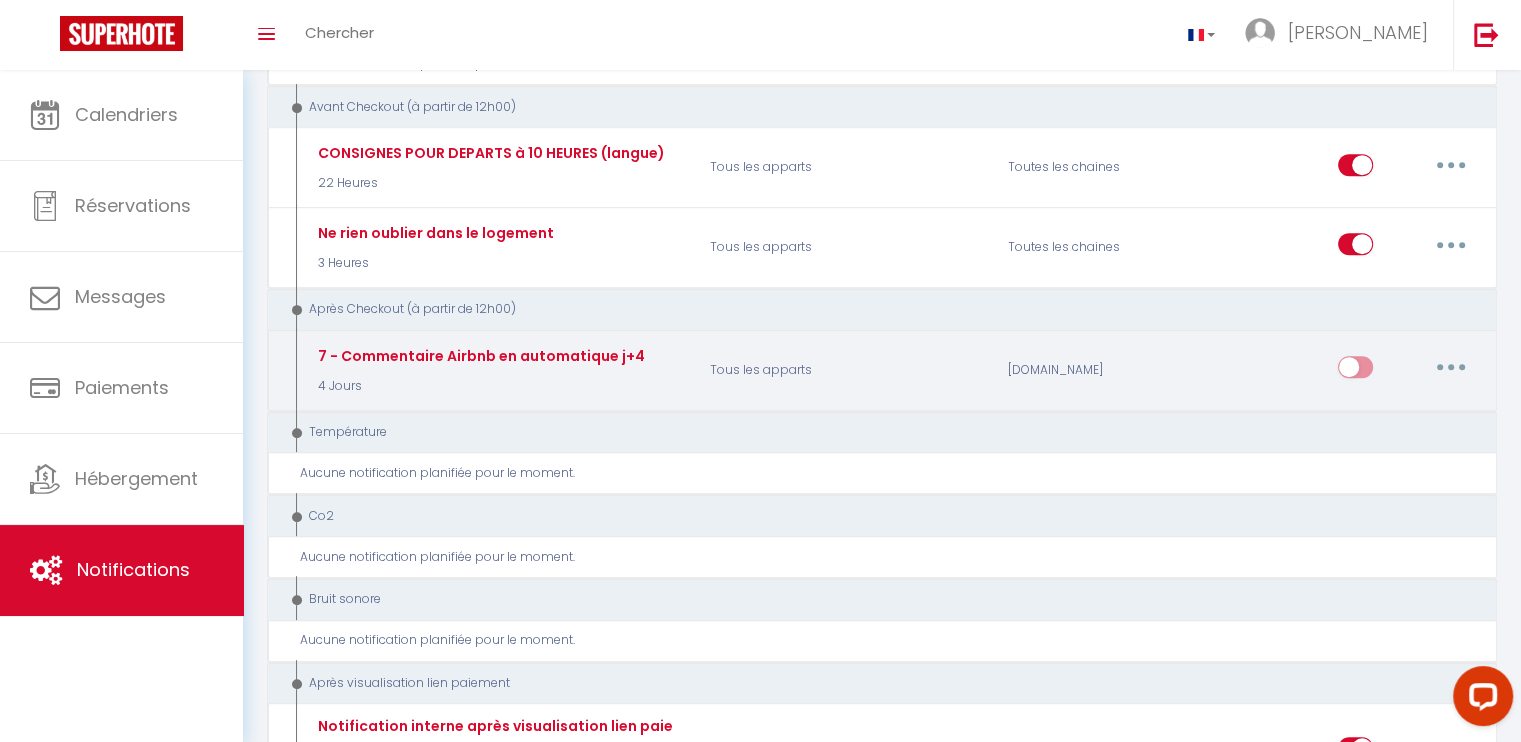 click at bounding box center (1451, 367) 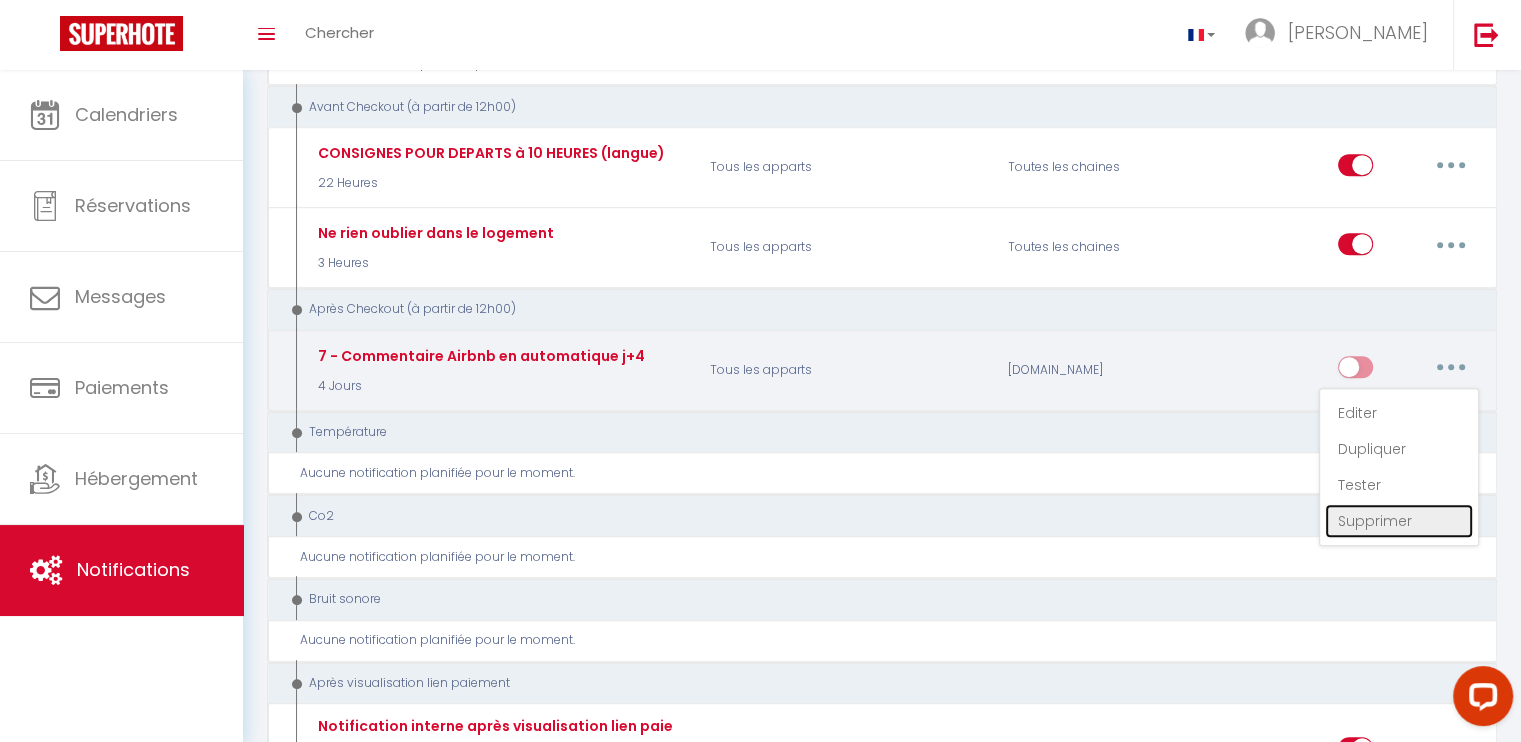 click on "Supprimer" at bounding box center (1399, 521) 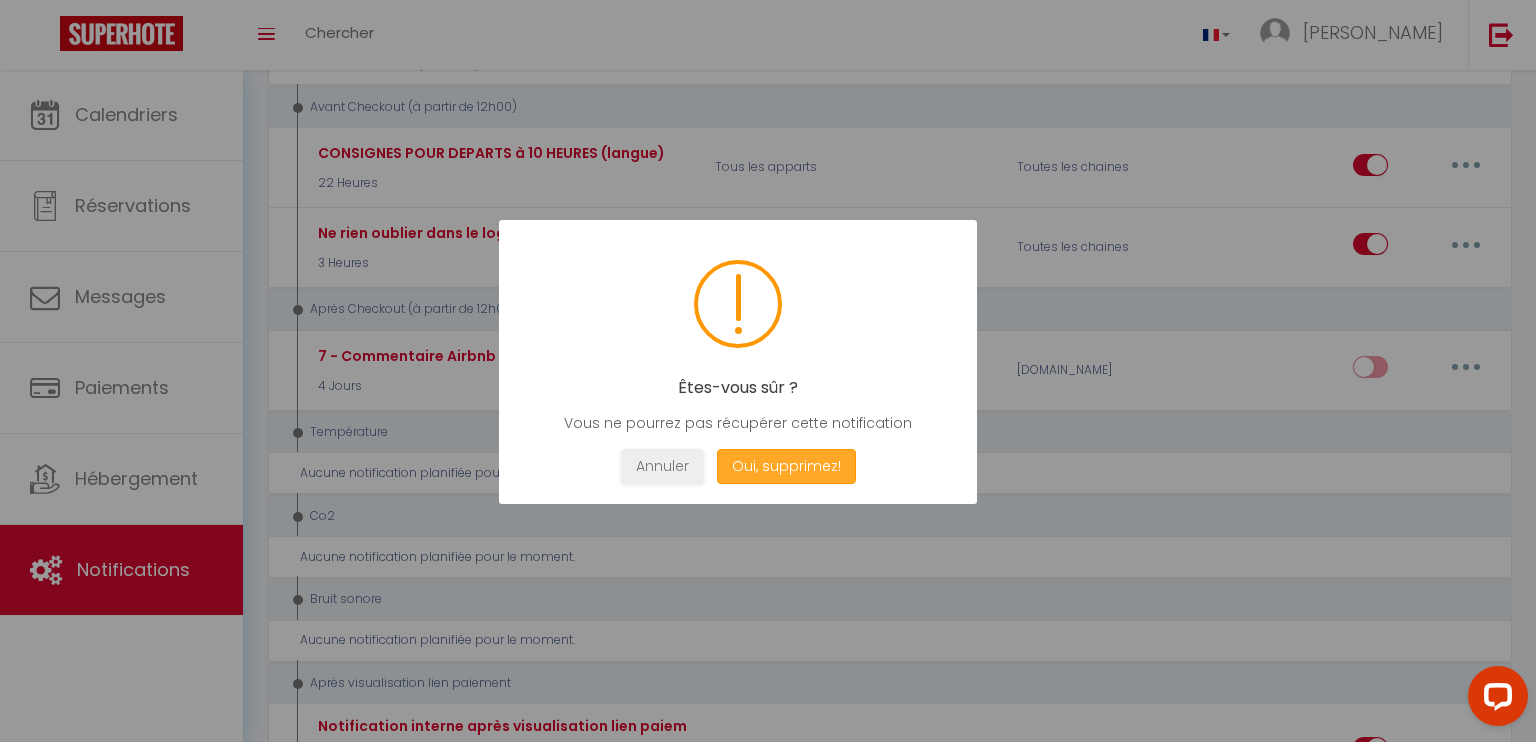 click on "Oui, supprimez!" at bounding box center [786, 466] 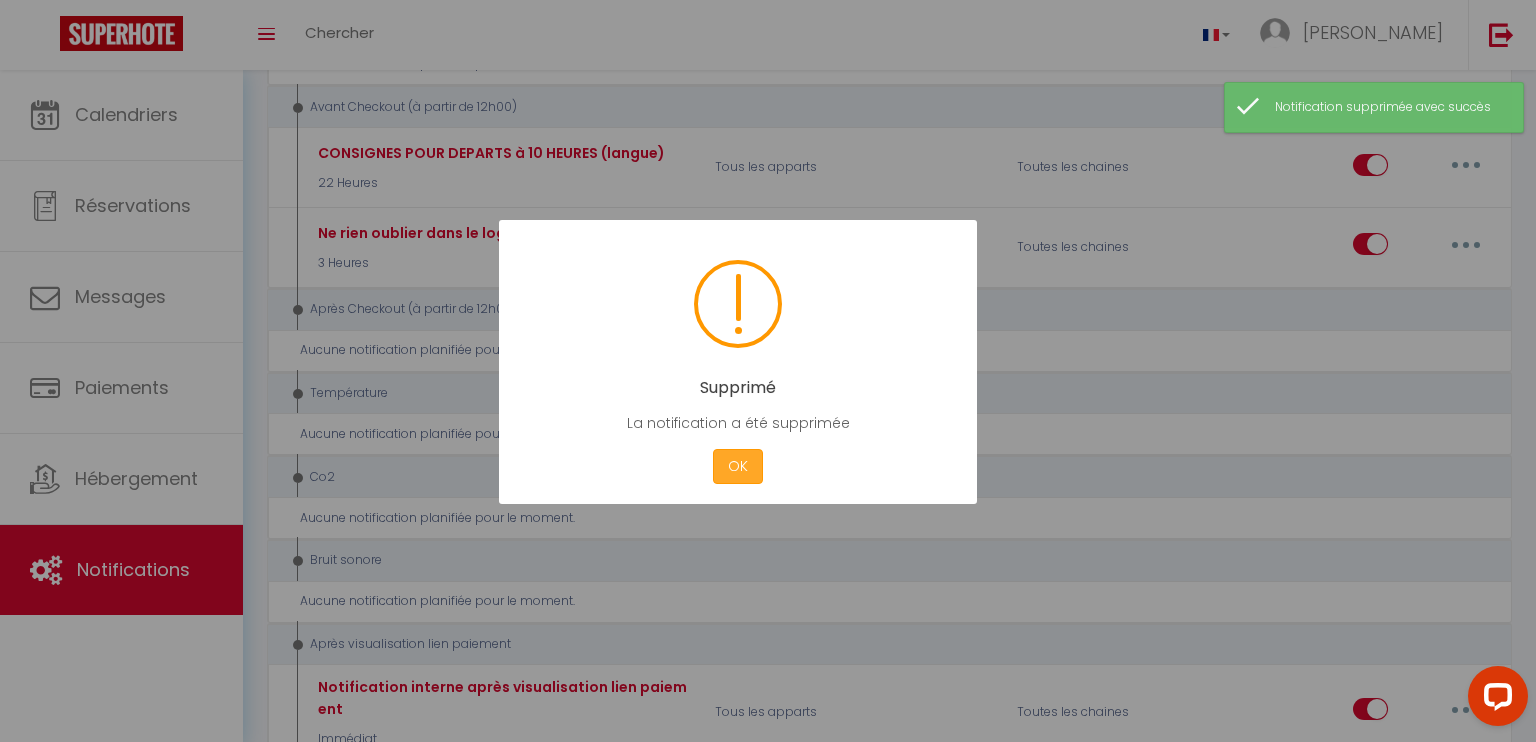 click on "OK" at bounding box center [738, 466] 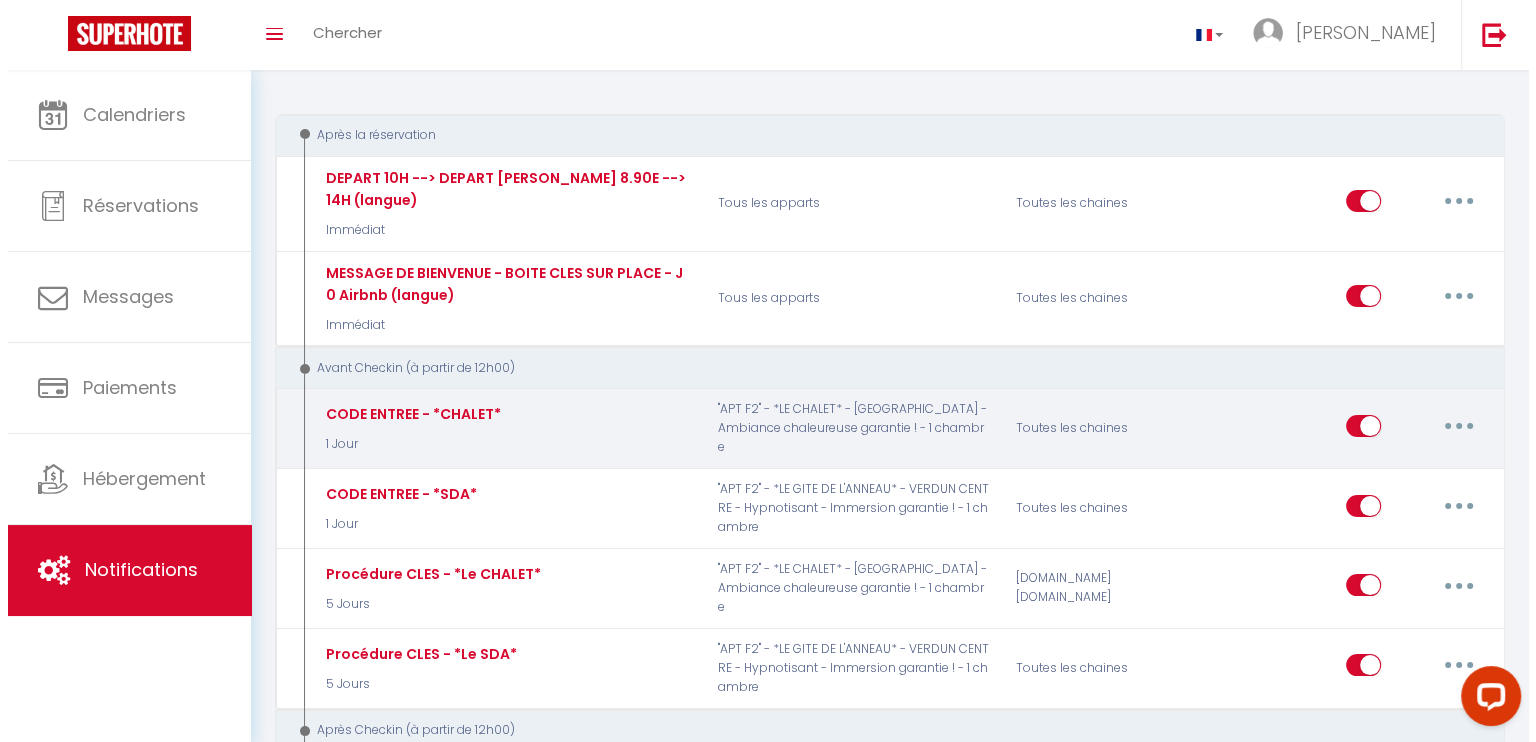 scroll, scrollTop: 300, scrollLeft: 0, axis: vertical 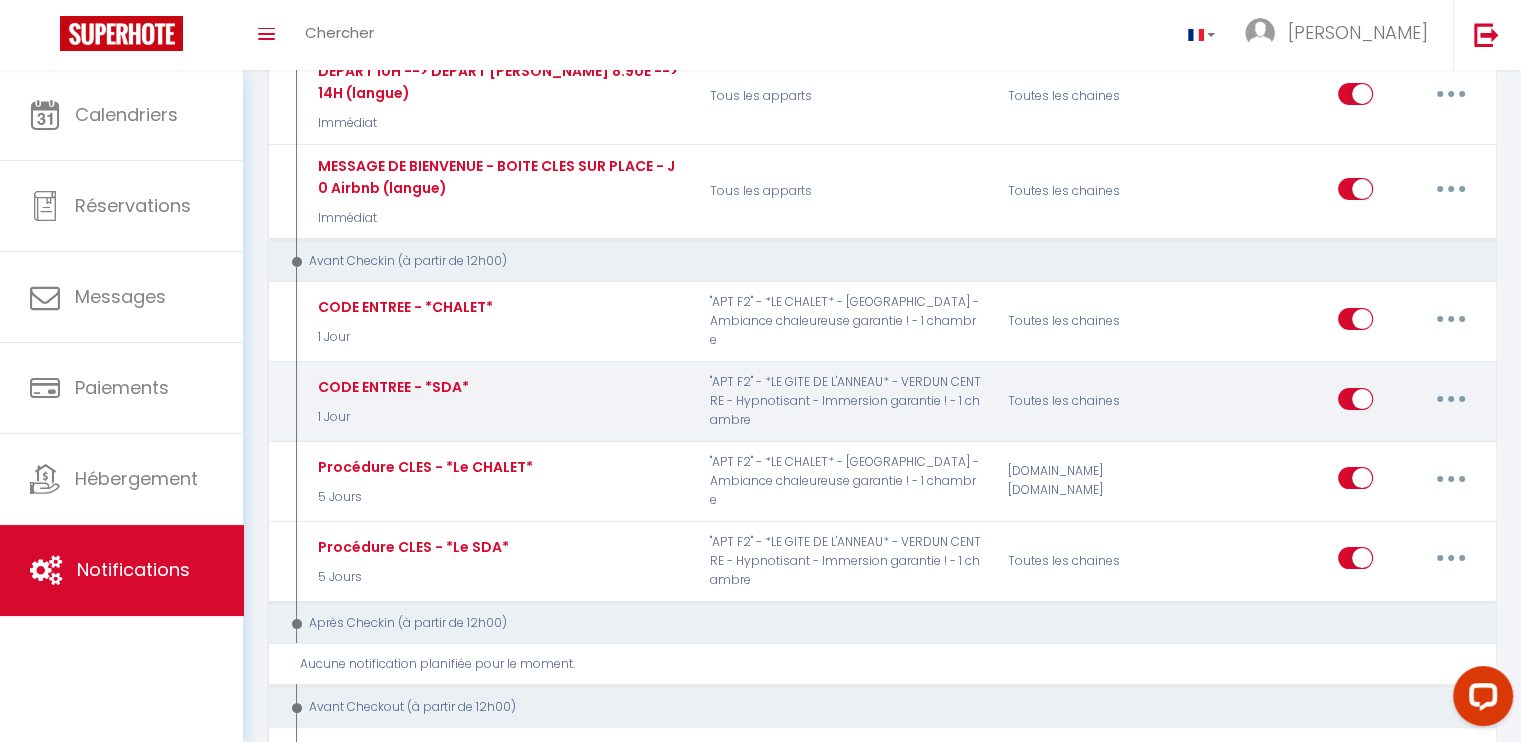 click at bounding box center (1451, 399) 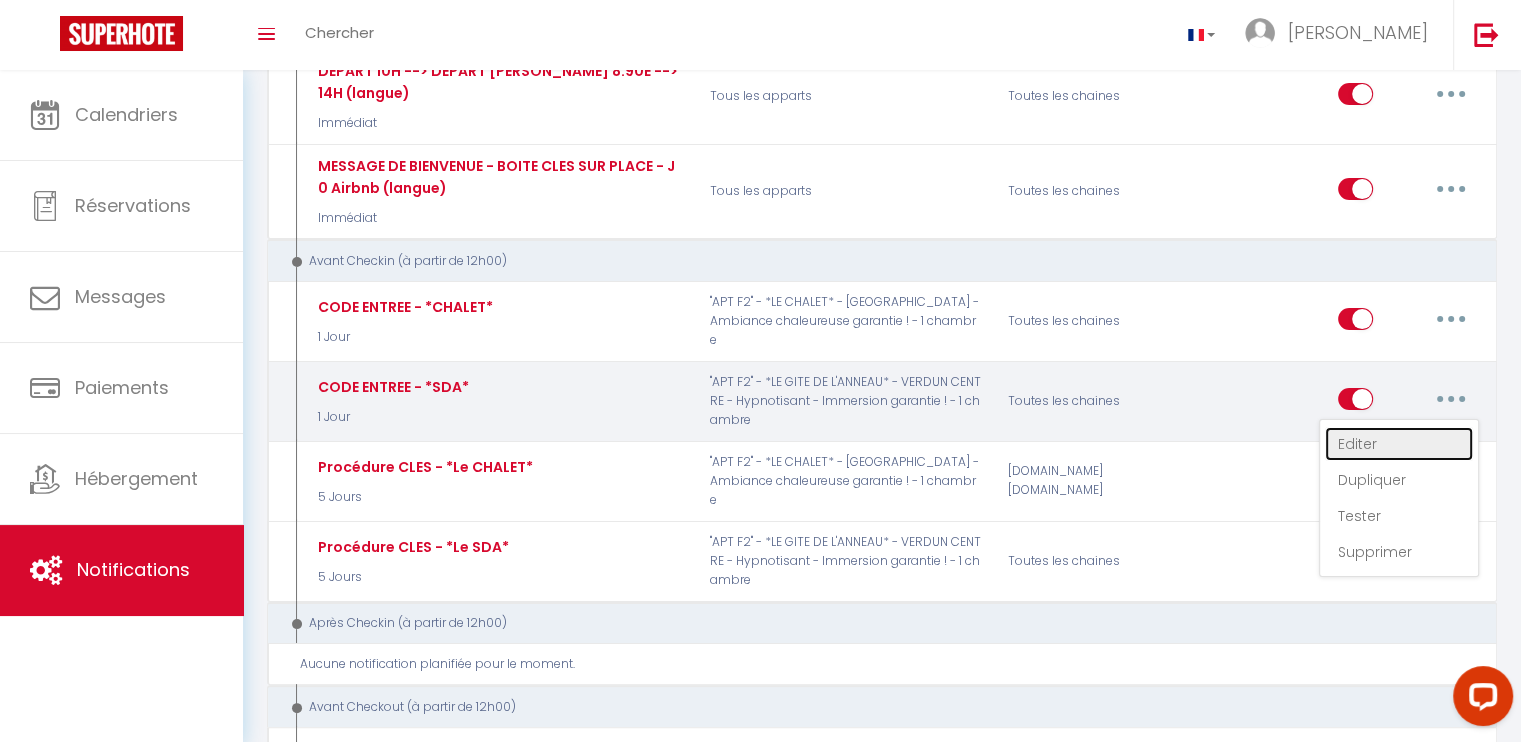 click on "Editer" at bounding box center [1399, 444] 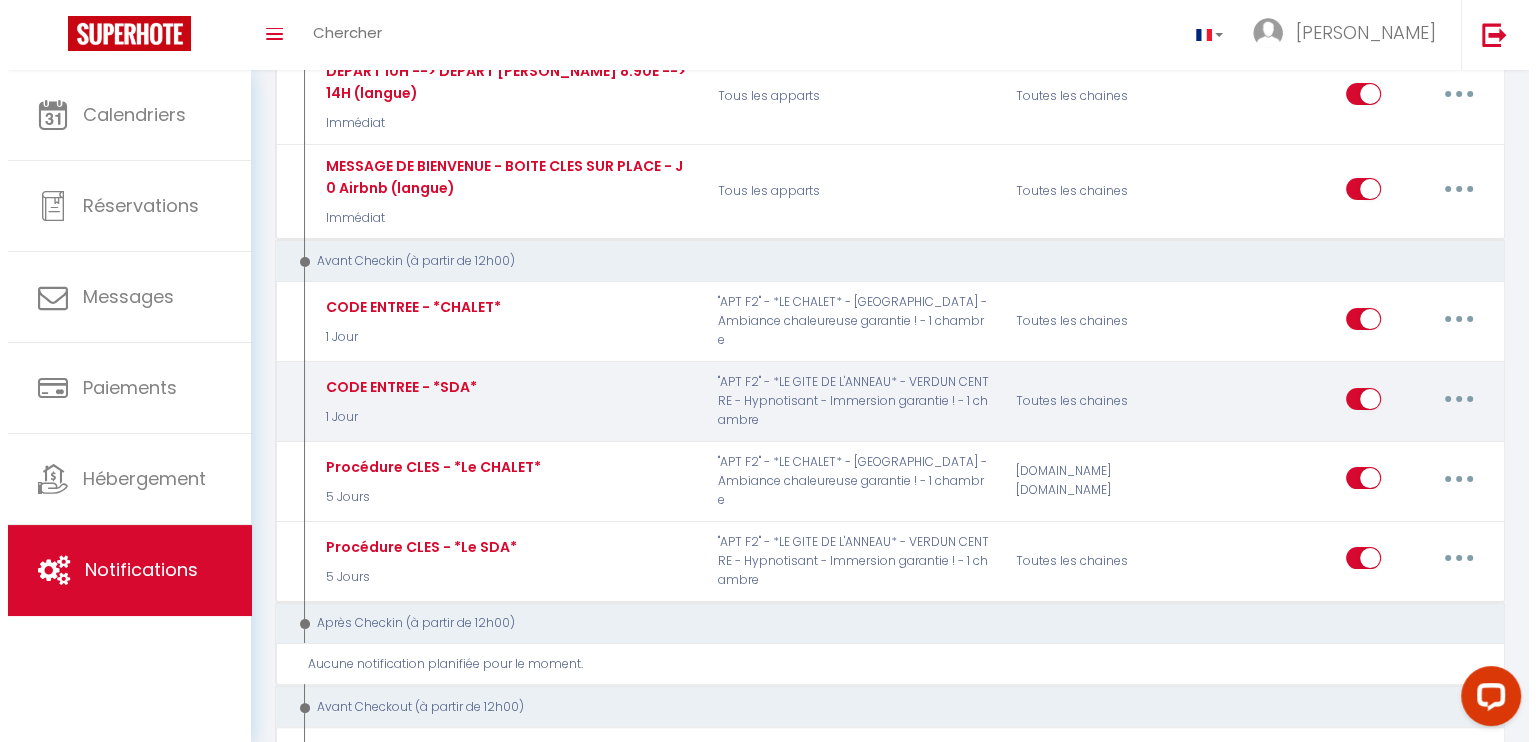 scroll, scrollTop: 124, scrollLeft: 0, axis: vertical 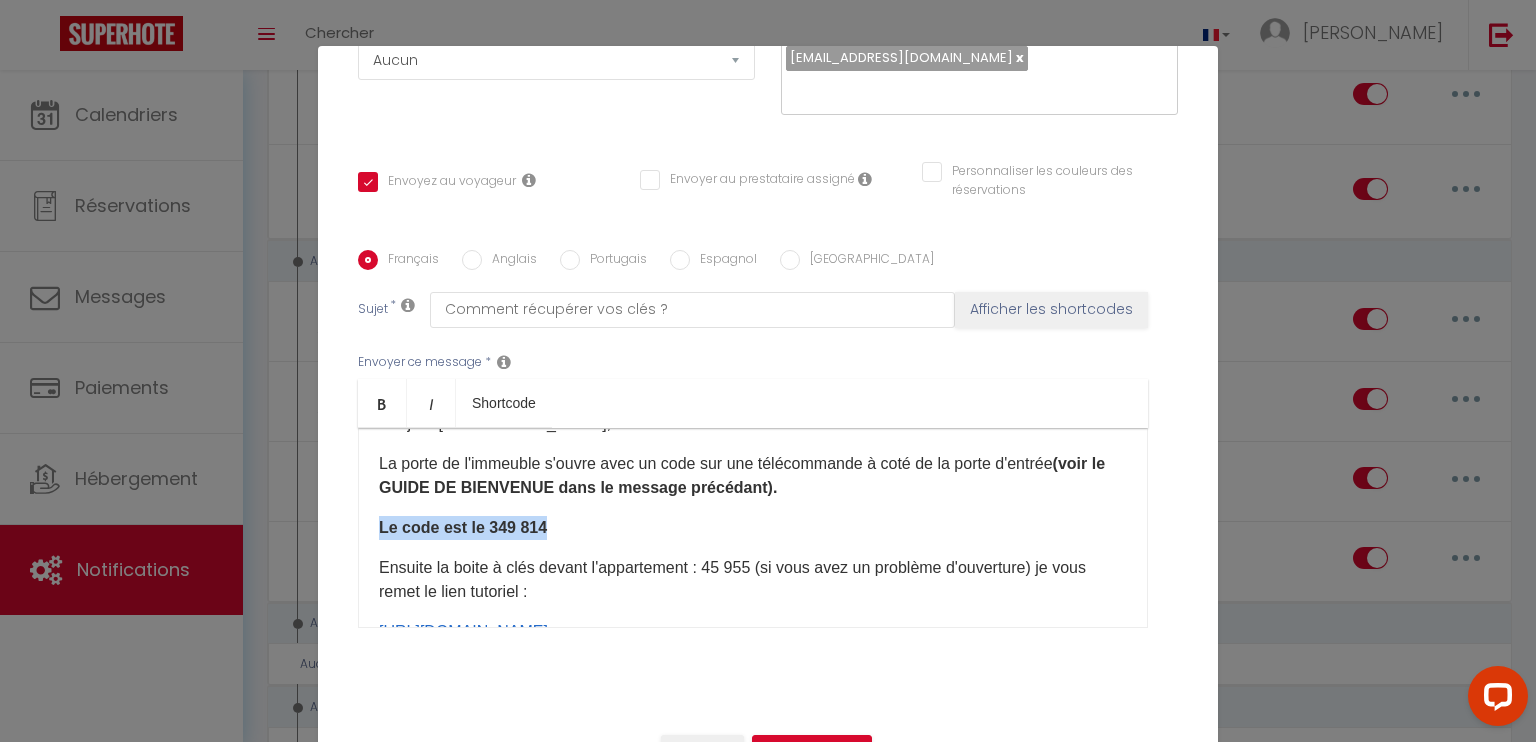 drag, startPoint x: 576, startPoint y: 530, endPoint x: 369, endPoint y: 503, distance: 208.75345 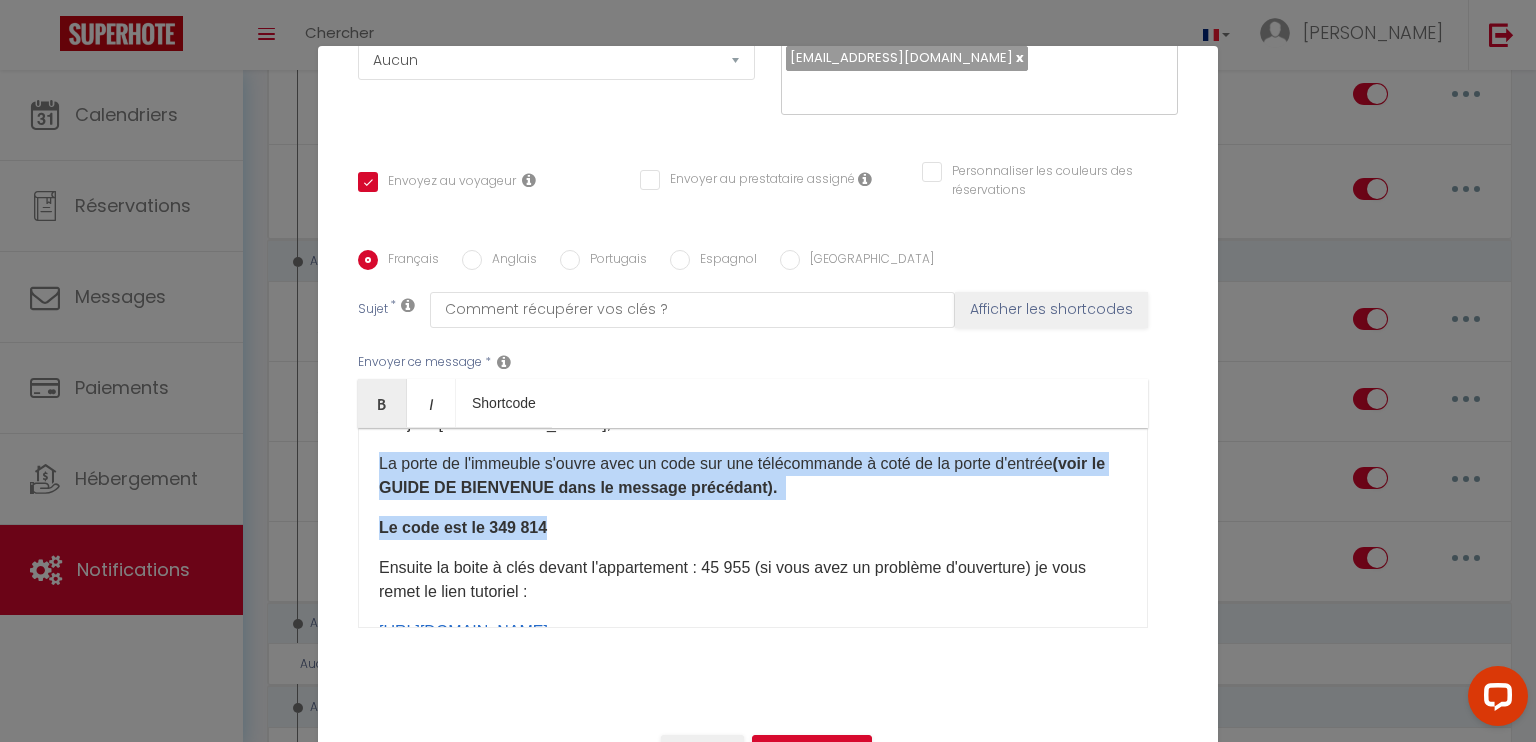 drag, startPoint x: 372, startPoint y: 461, endPoint x: 638, endPoint y: 528, distance: 274.30823 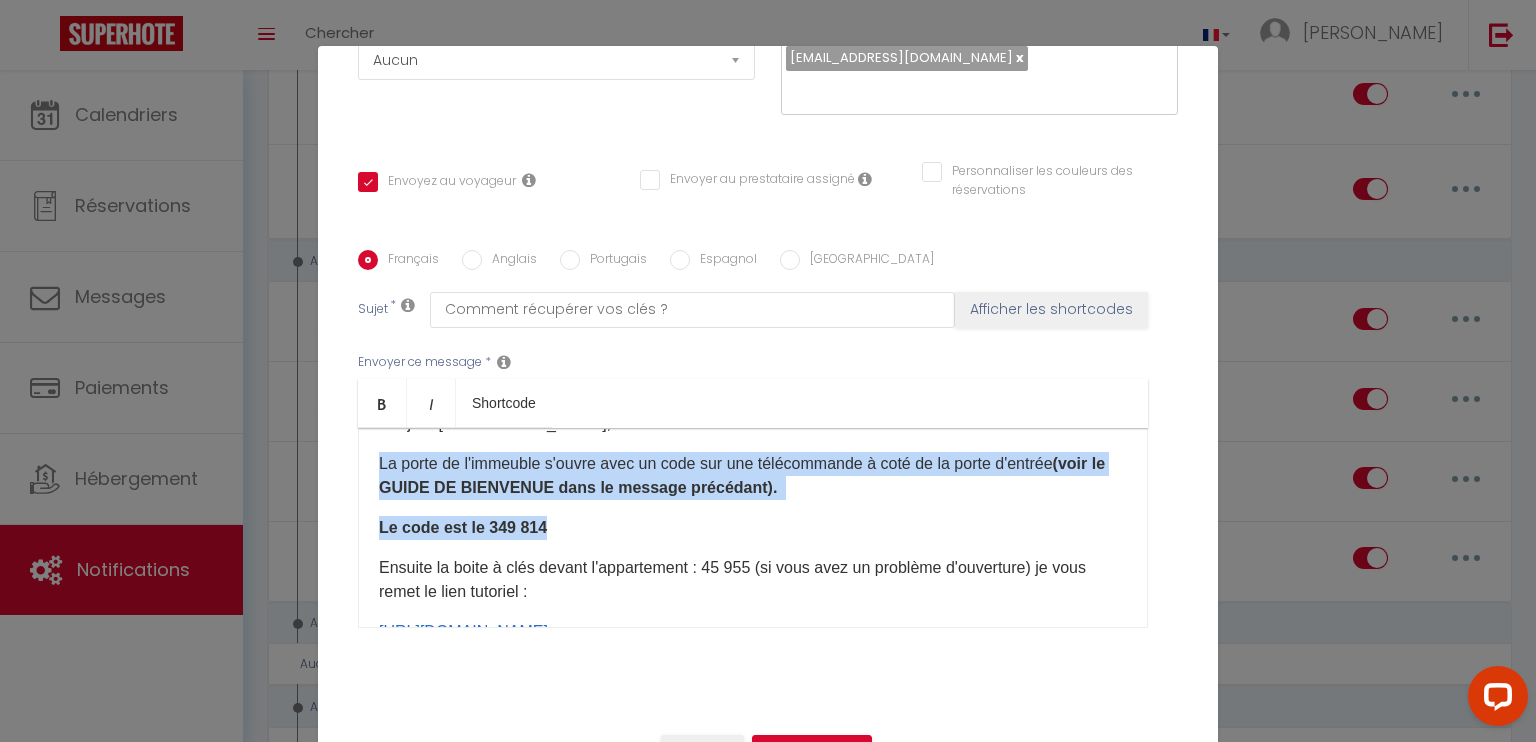 copy on "La porte de l'immeuble s'ouvre avec un code sur une télécommande à coté de la porte d'entrée  (voir le GUIDE DE BIENVENUE dans le message précédant).   Le code est le 349 814" 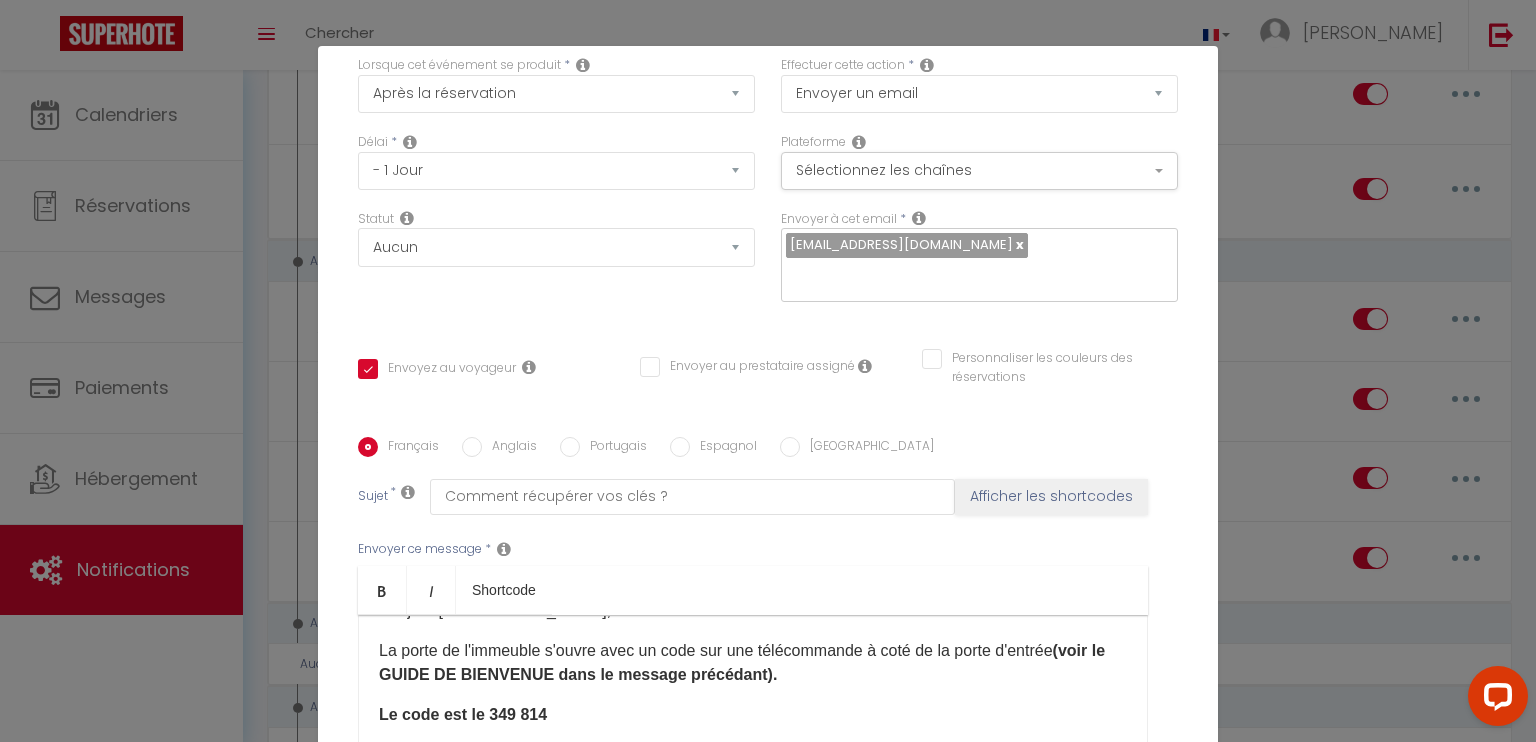 scroll, scrollTop: 149, scrollLeft: 0, axis: vertical 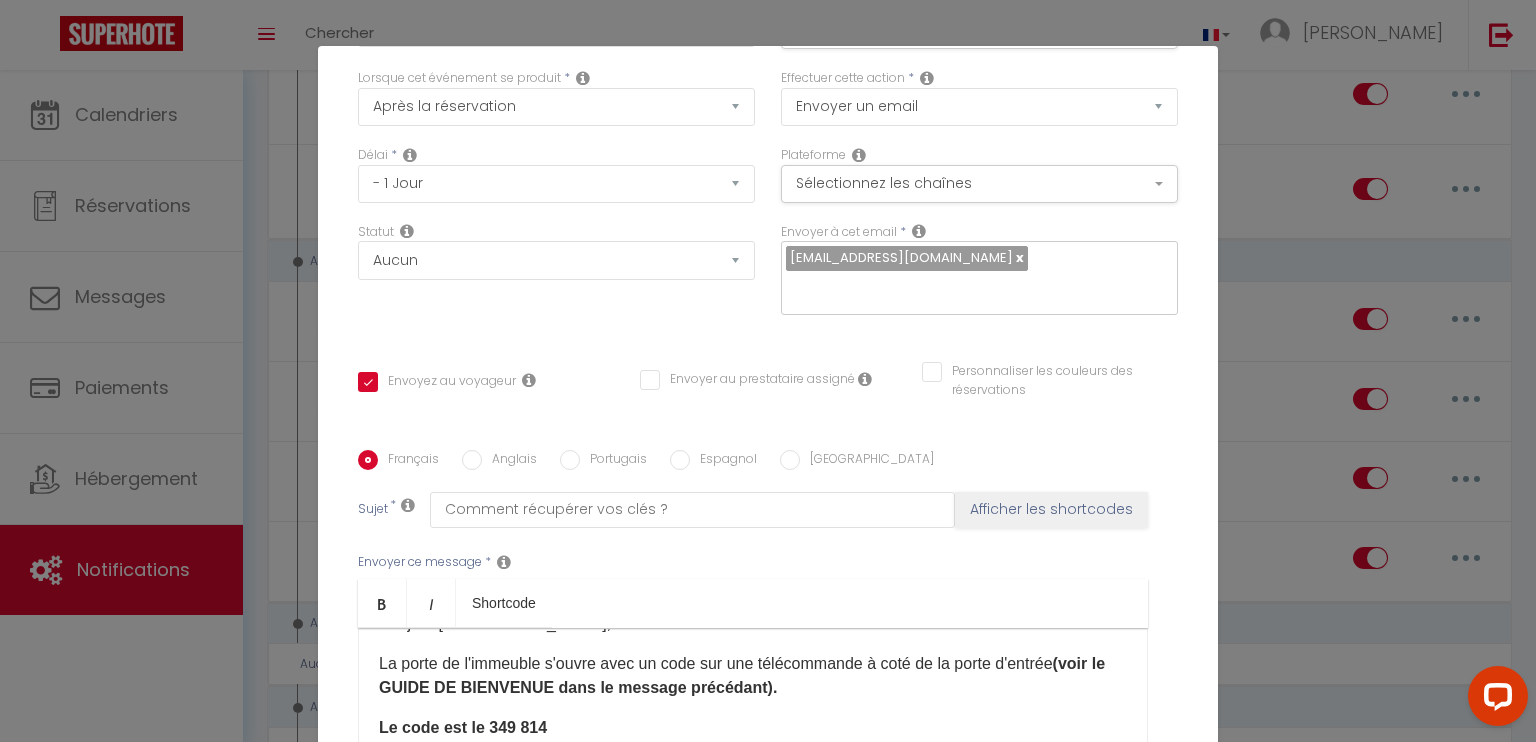 click on "Anglais" at bounding box center [472, 460] 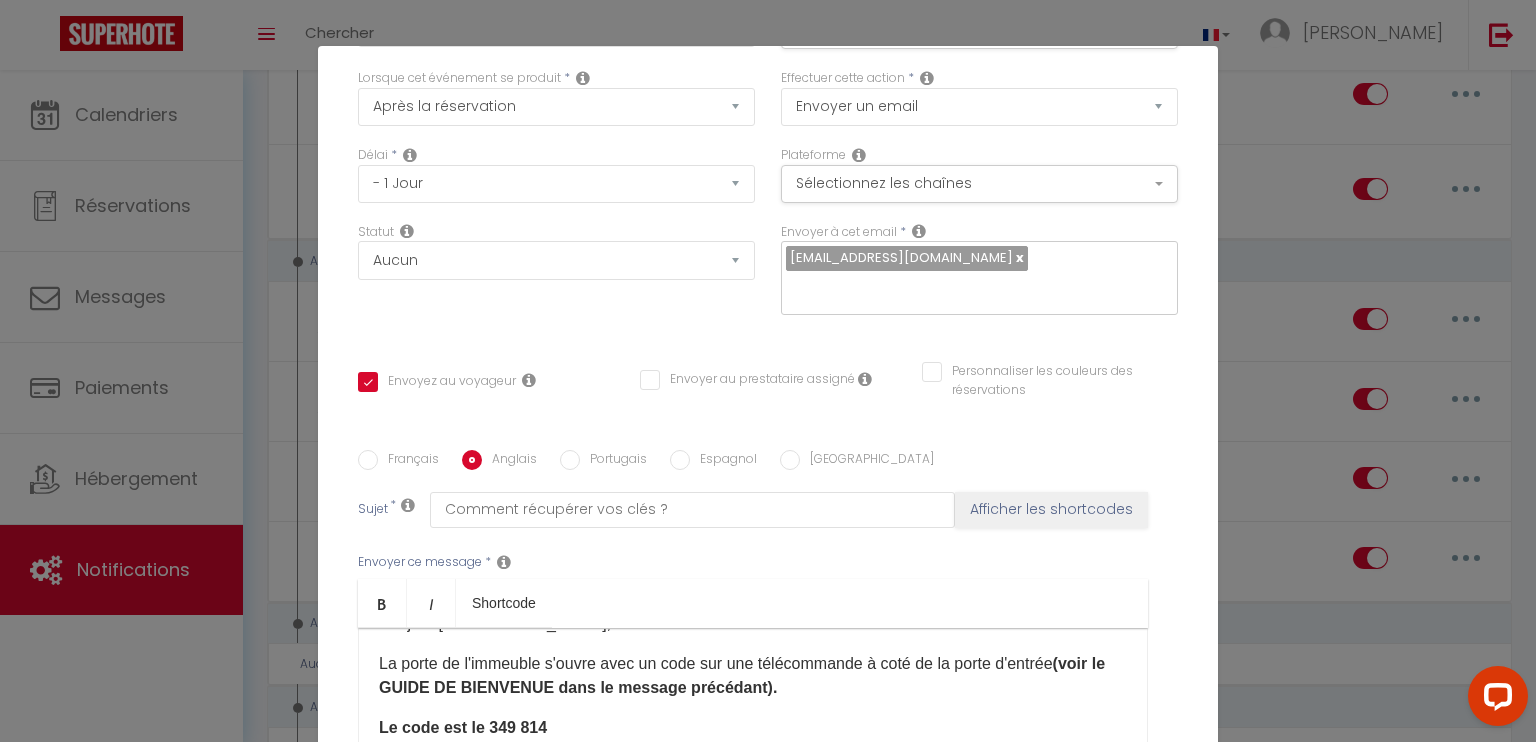 checkbox on "true" 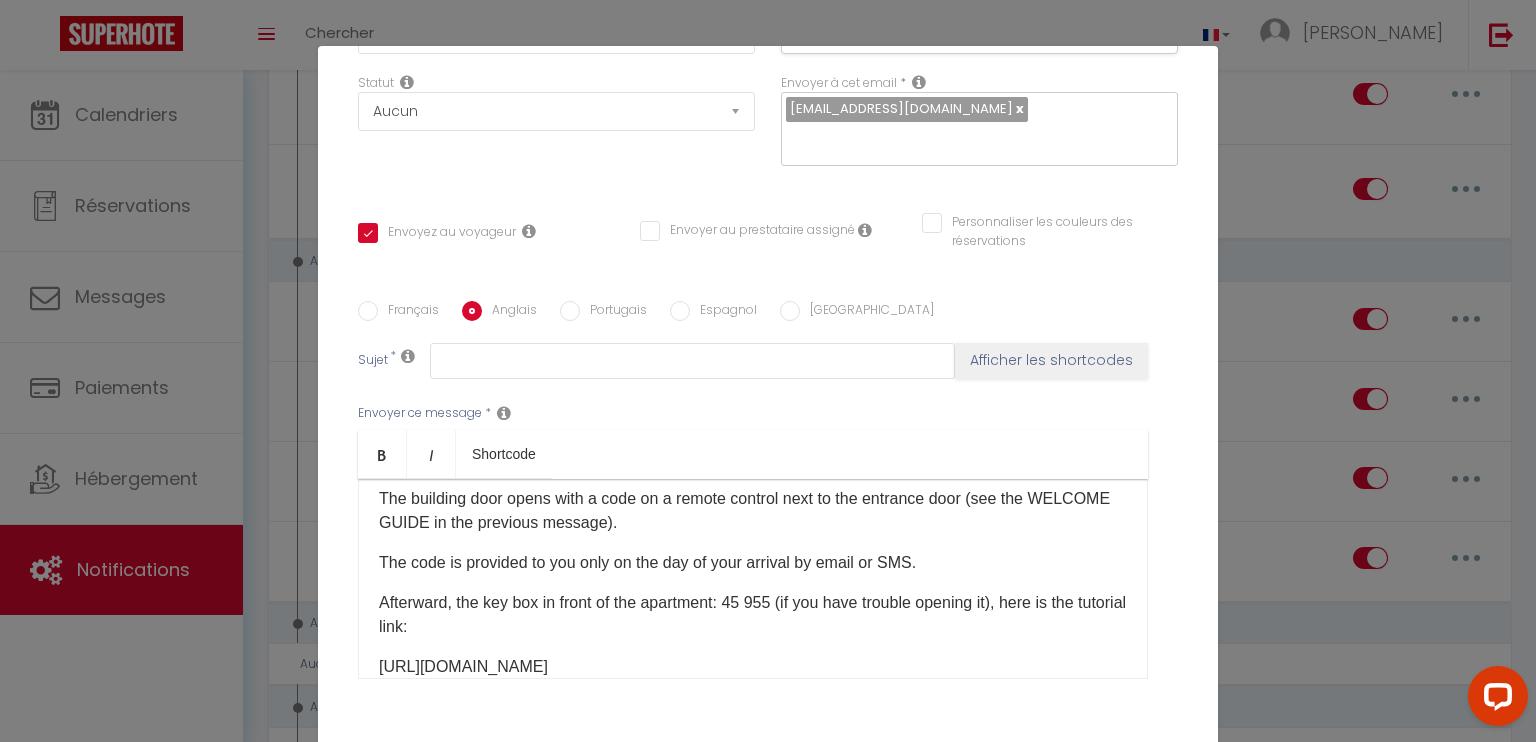 scroll, scrollTop: 349, scrollLeft: 0, axis: vertical 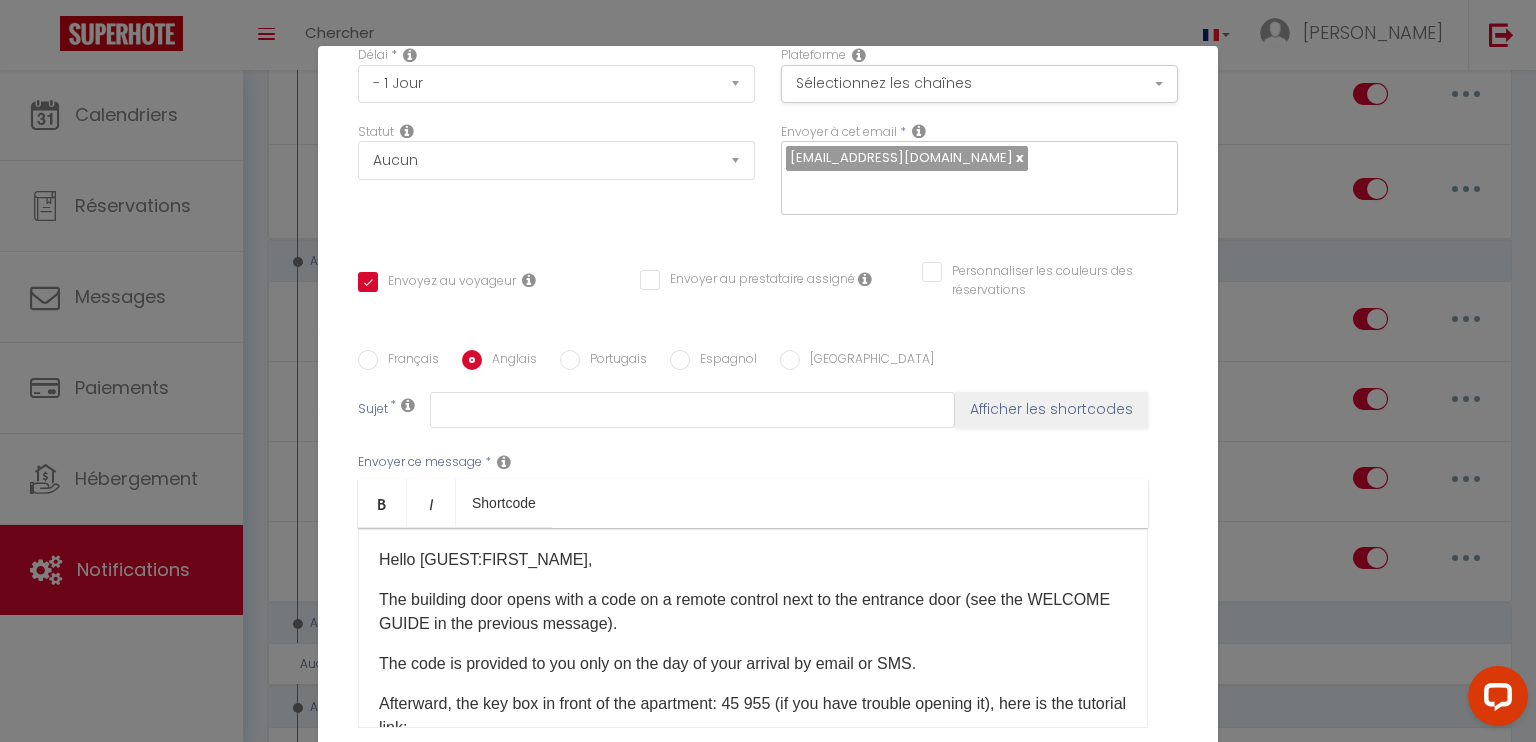 click on "The code is provided to you only on the day of your arrival by email or SMS." at bounding box center [753, 664] 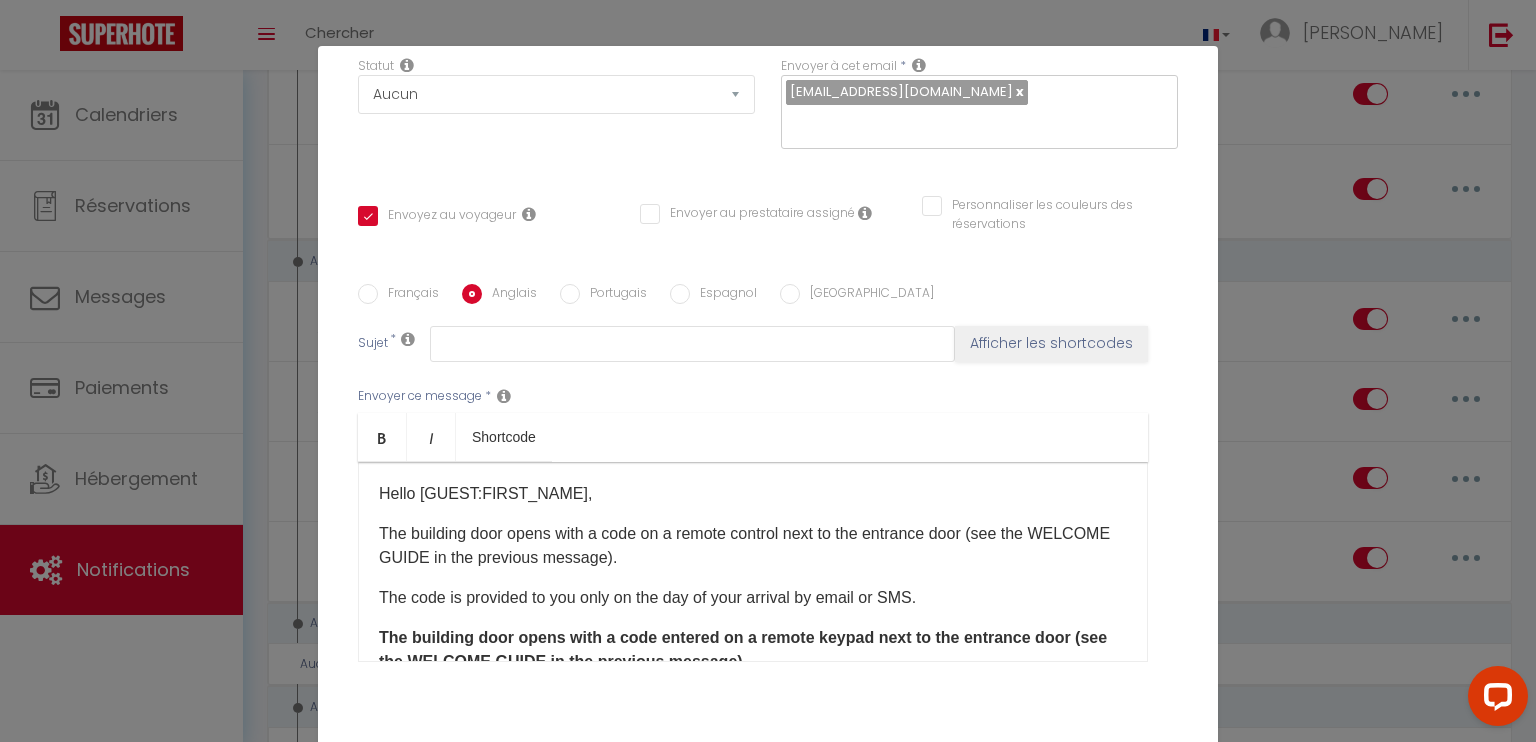scroll, scrollTop: 349, scrollLeft: 0, axis: vertical 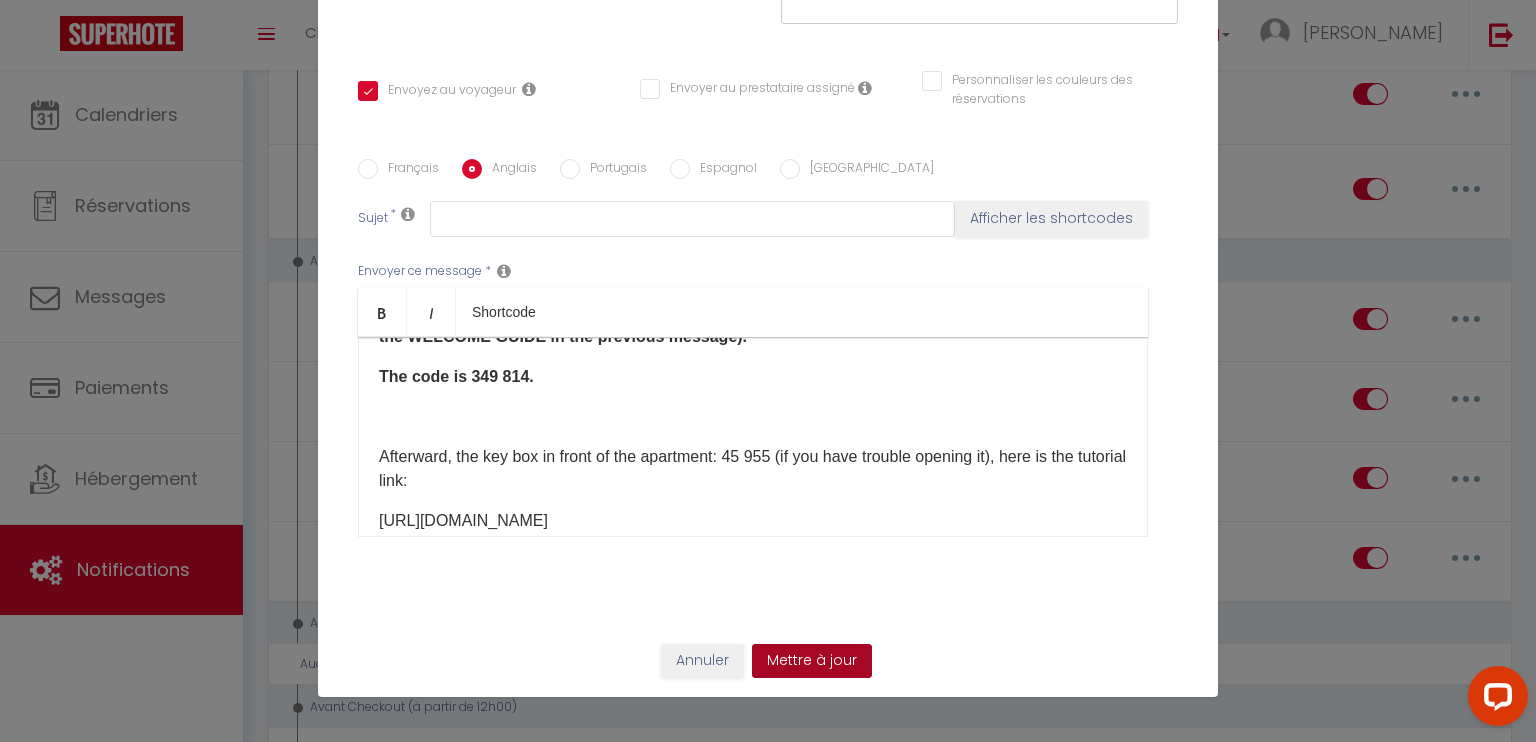 click on "Mettre à jour" at bounding box center [812, 661] 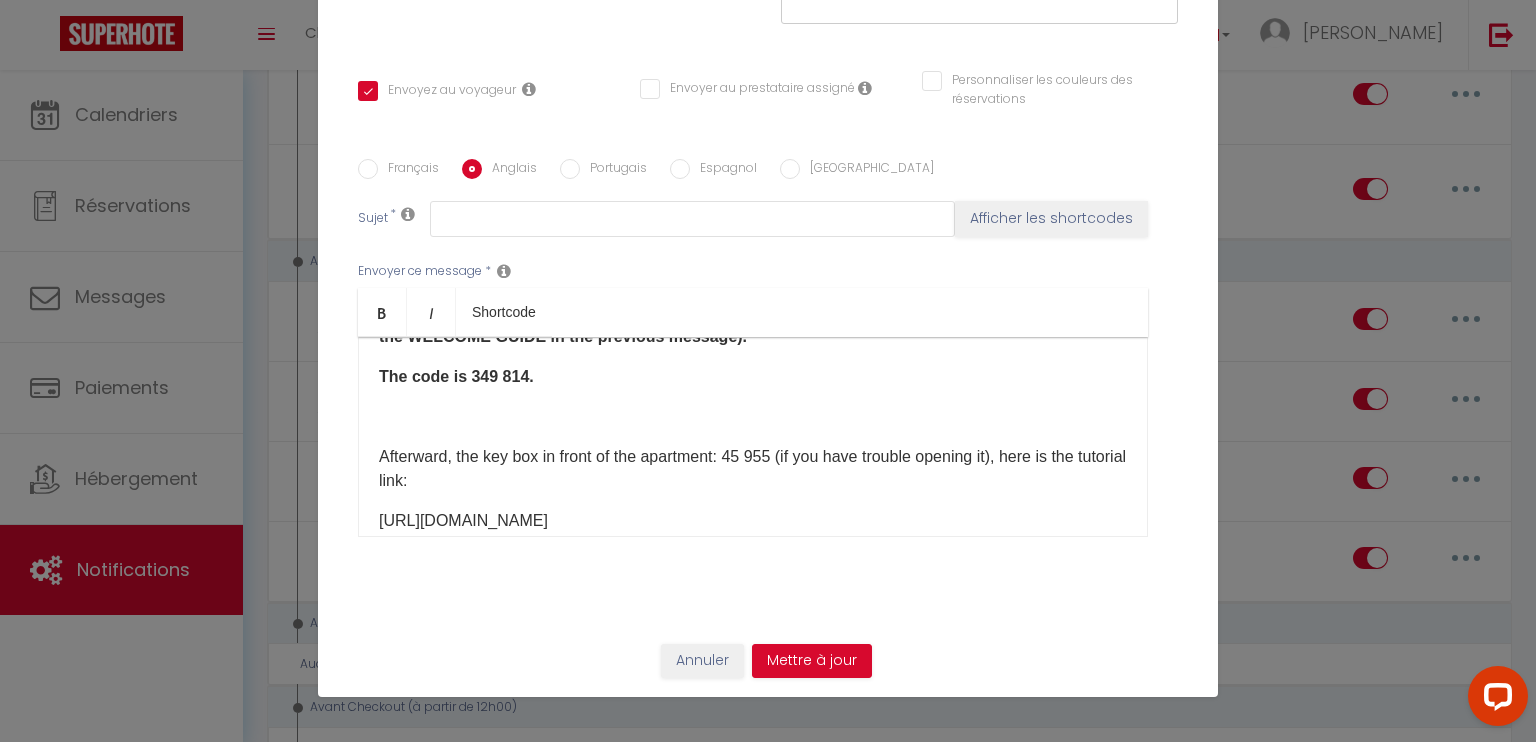 checkbox on "true" 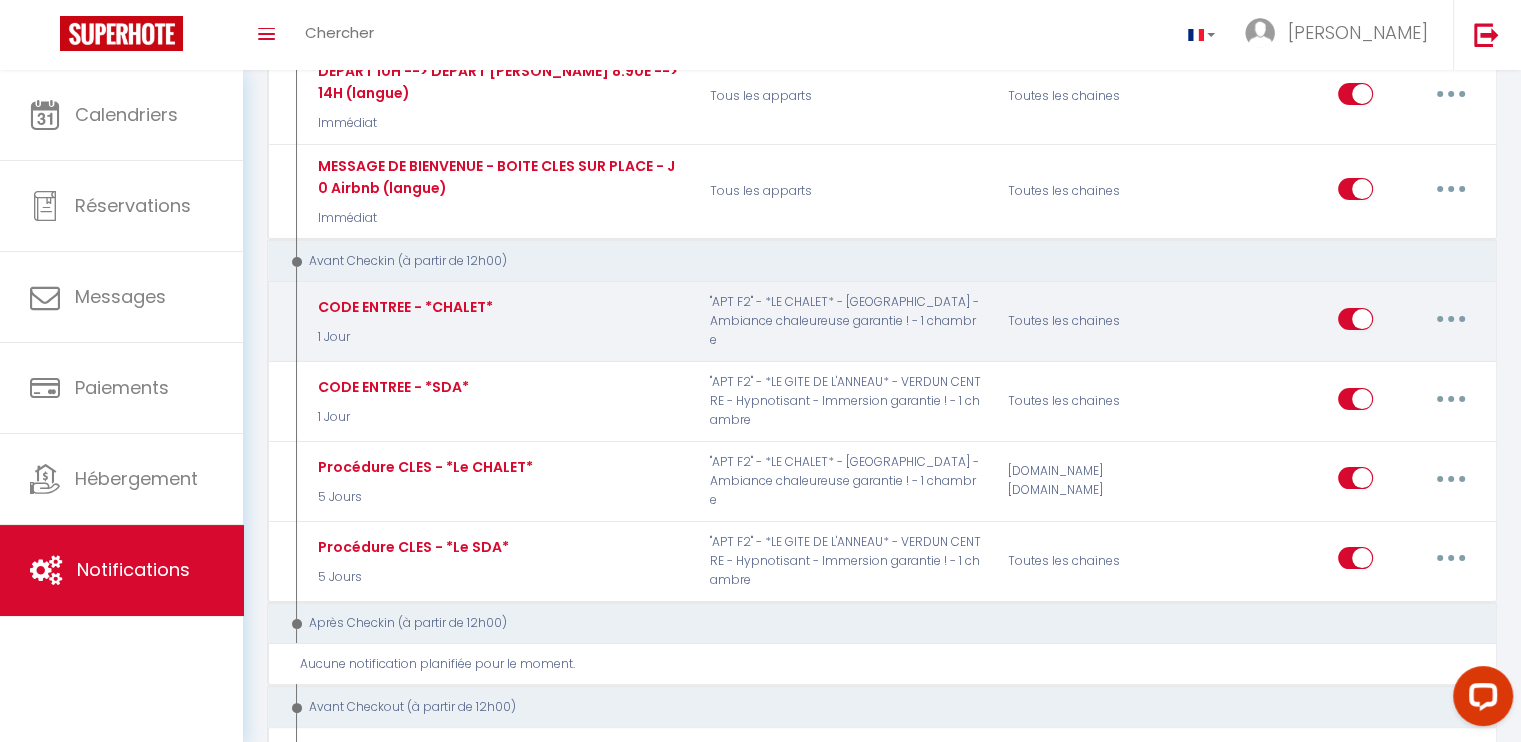 click at bounding box center (1451, 319) 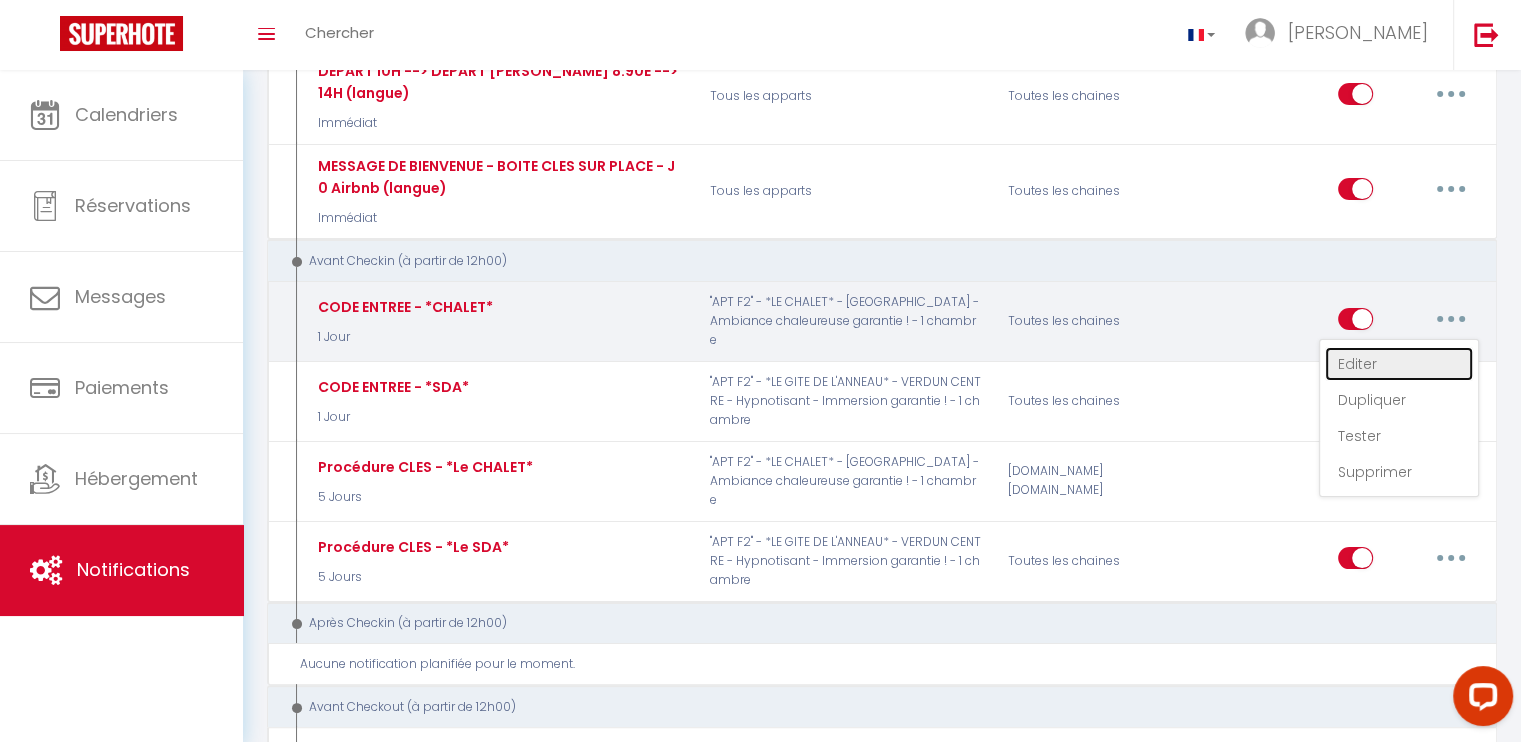 click on "Editer" at bounding box center (1399, 364) 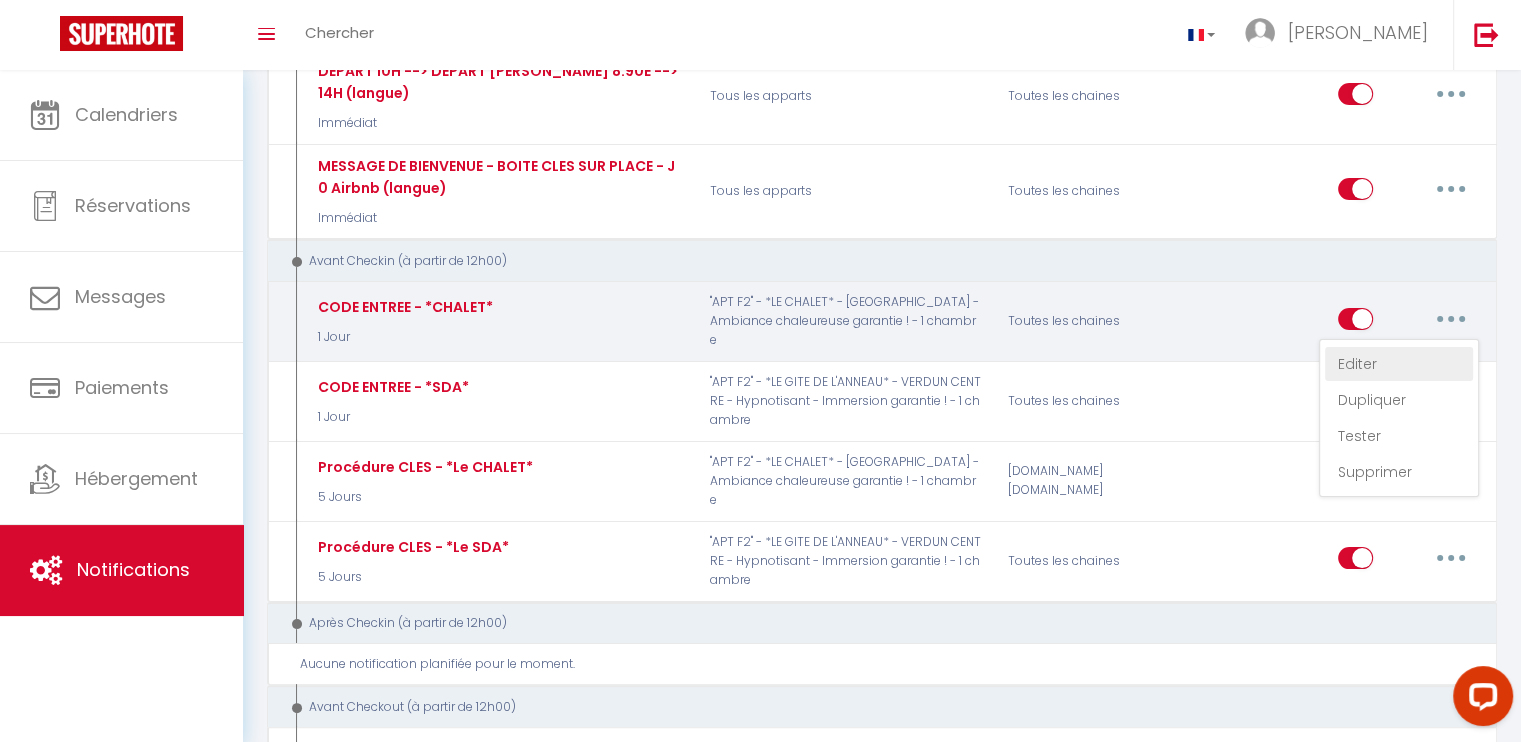 type on "CODE ENTREE - *CHALET*" 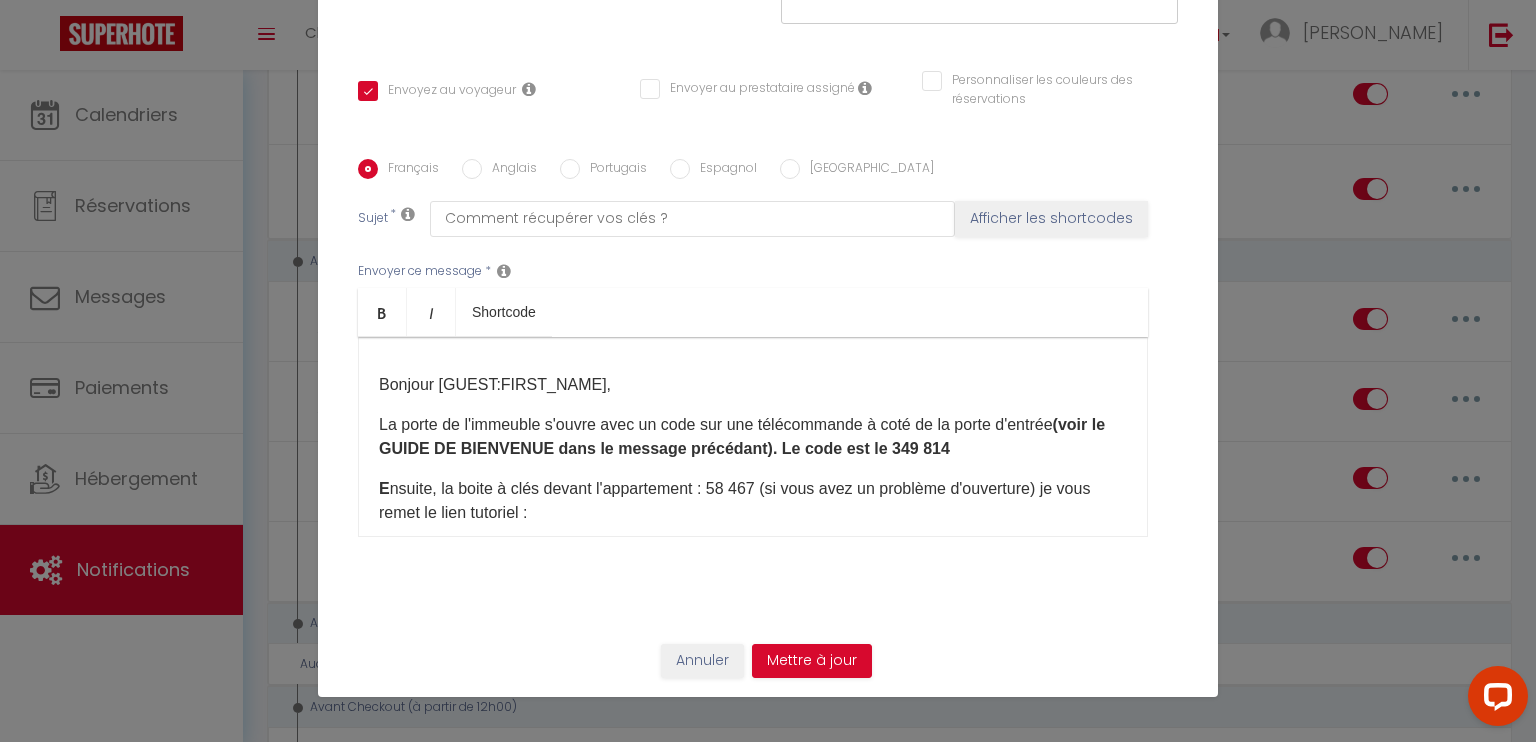 scroll, scrollTop: 0, scrollLeft: 0, axis: both 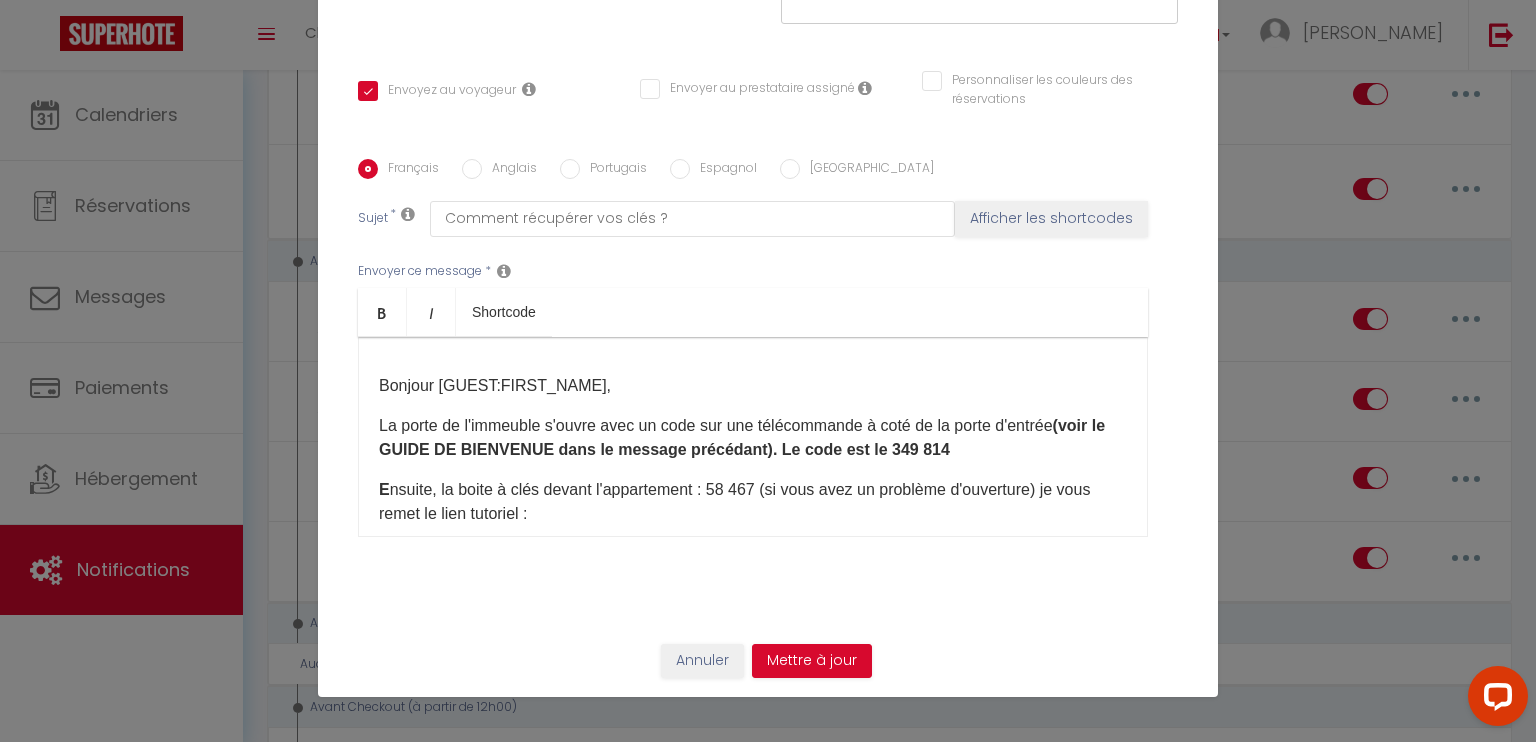 click on "Anglais" at bounding box center (509, 170) 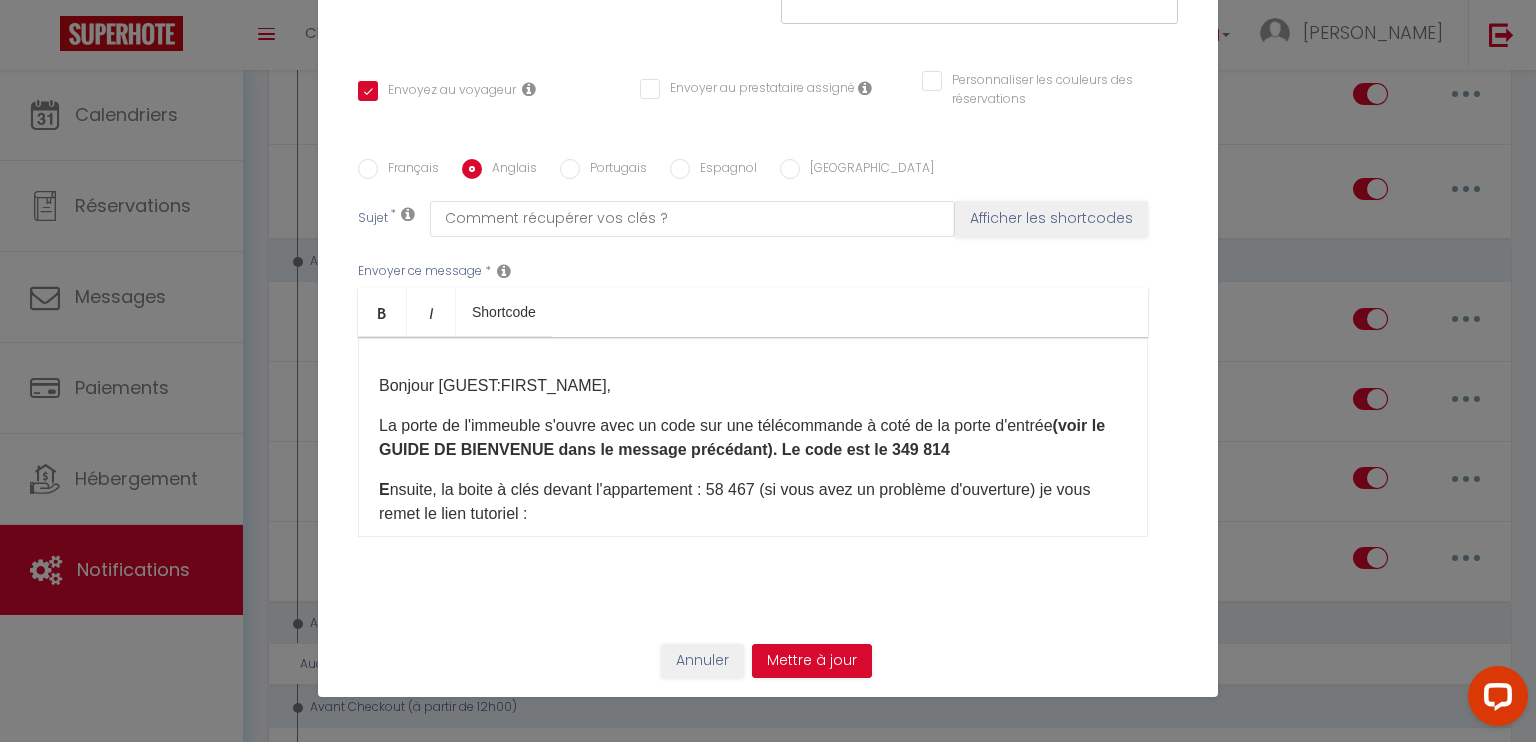 checkbox on "true" 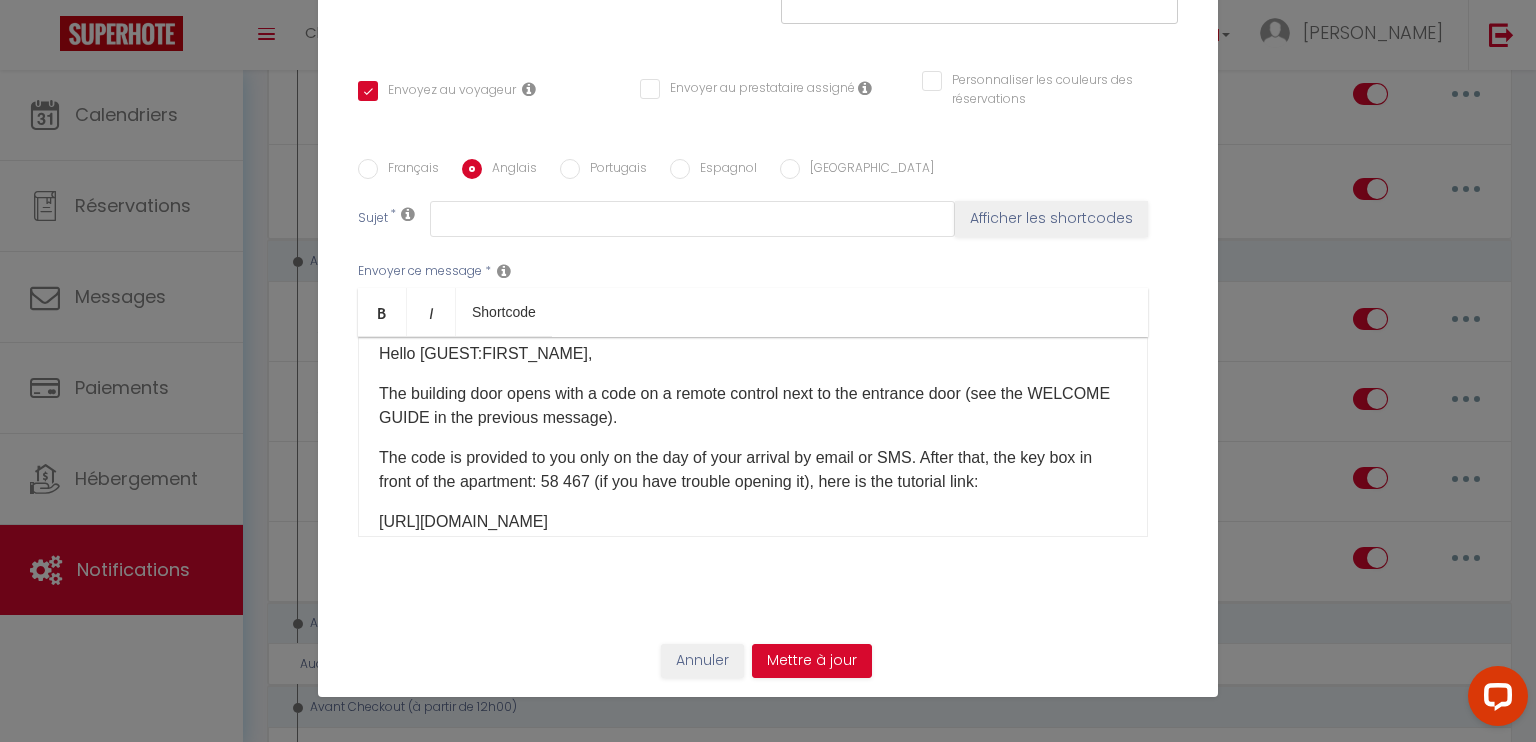 scroll, scrollTop: 0, scrollLeft: 0, axis: both 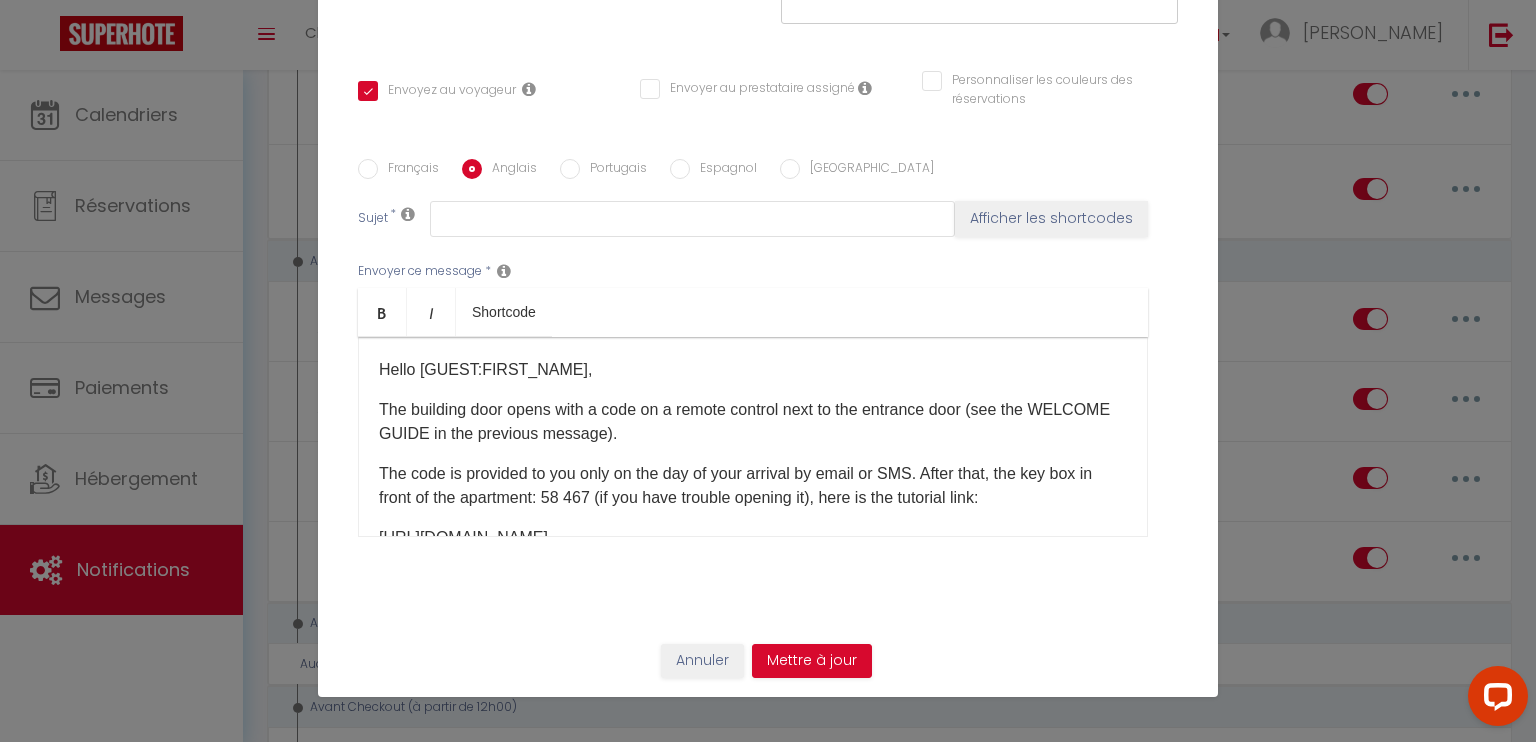 click on "The building door opens with a code on a remote control next to the entrance door (see the WELCOME GUIDE in the previous message)." at bounding box center (753, 422) 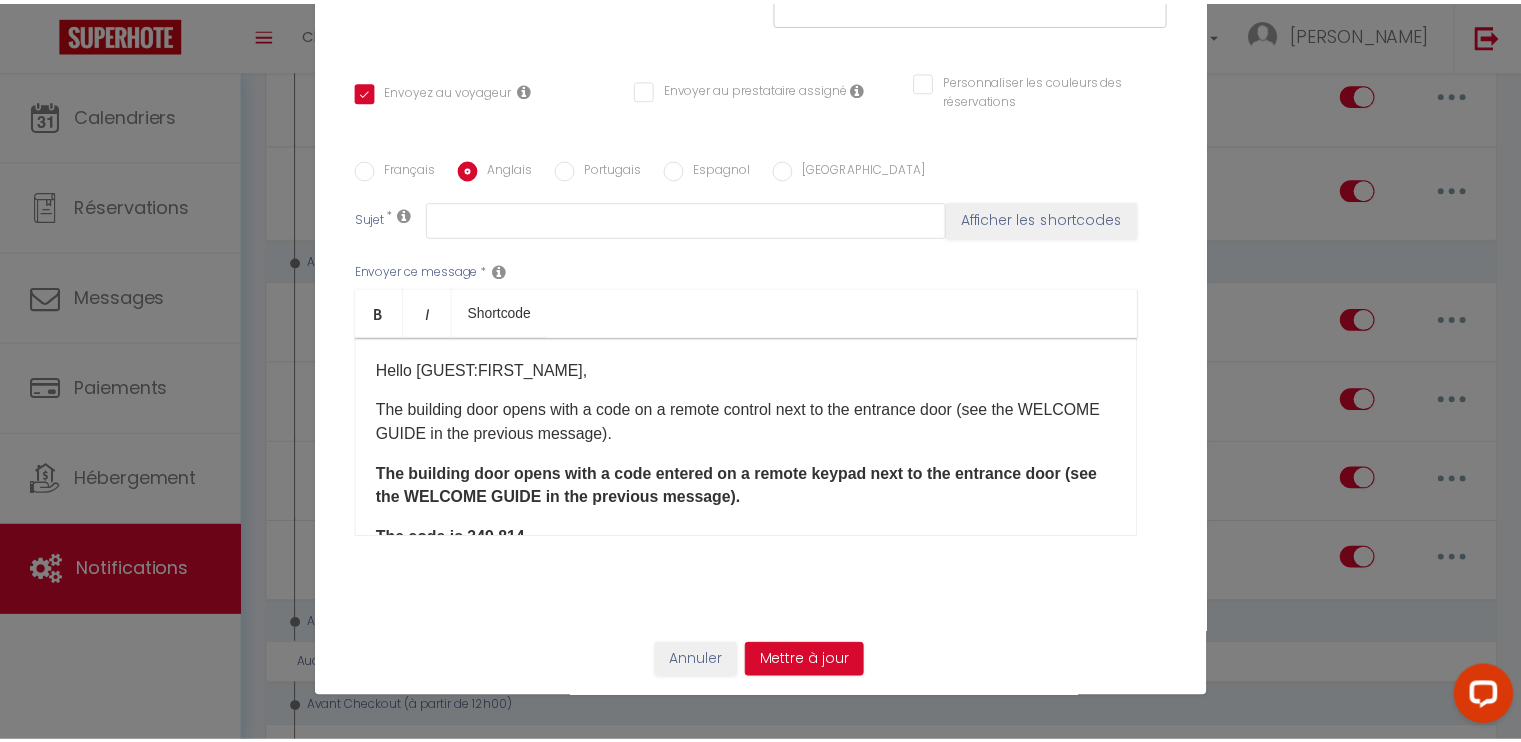 scroll, scrollTop: 100, scrollLeft: 0, axis: vertical 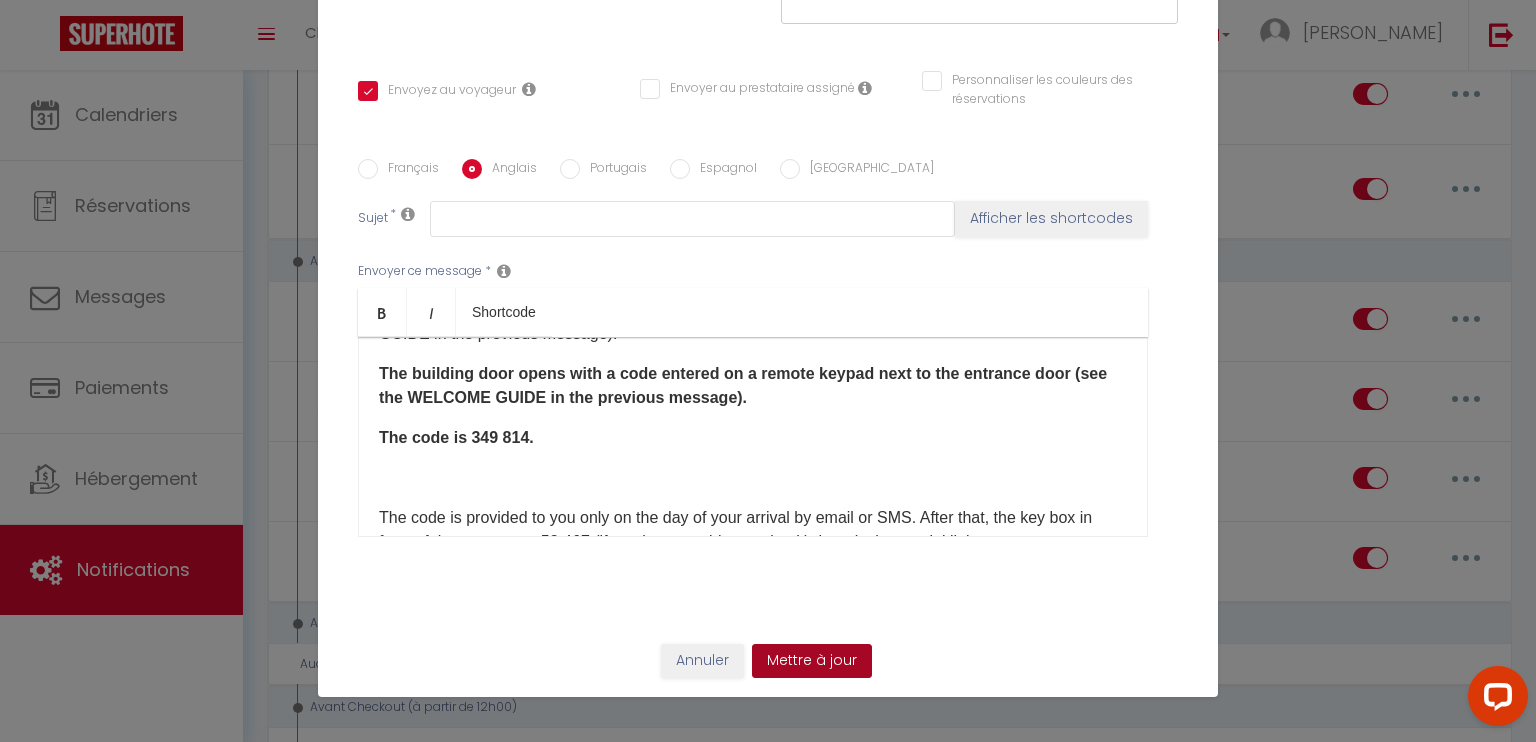 click on "Mettre à jour" at bounding box center (812, 661) 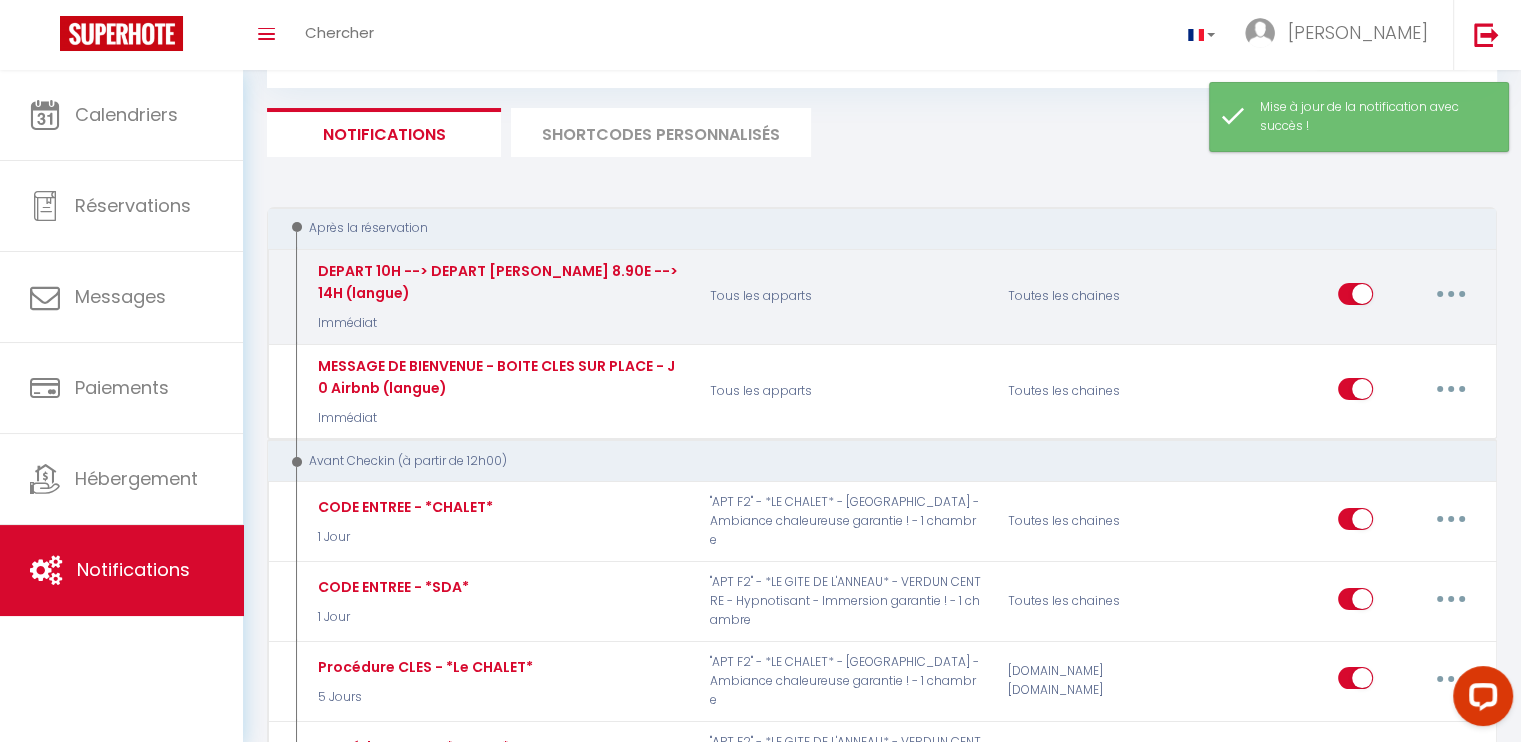 scroll, scrollTop: 0, scrollLeft: 0, axis: both 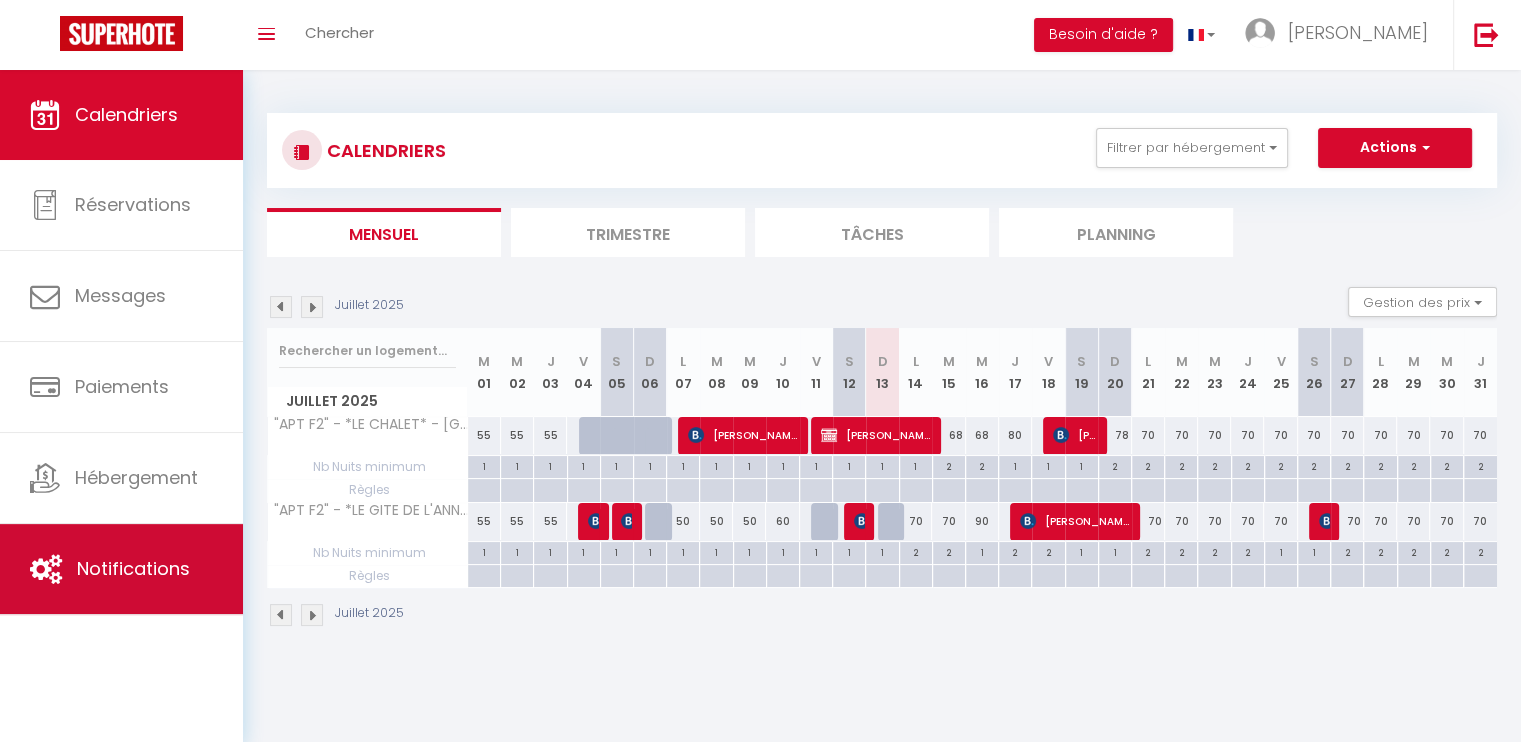 click on "Notifications" at bounding box center [133, 568] 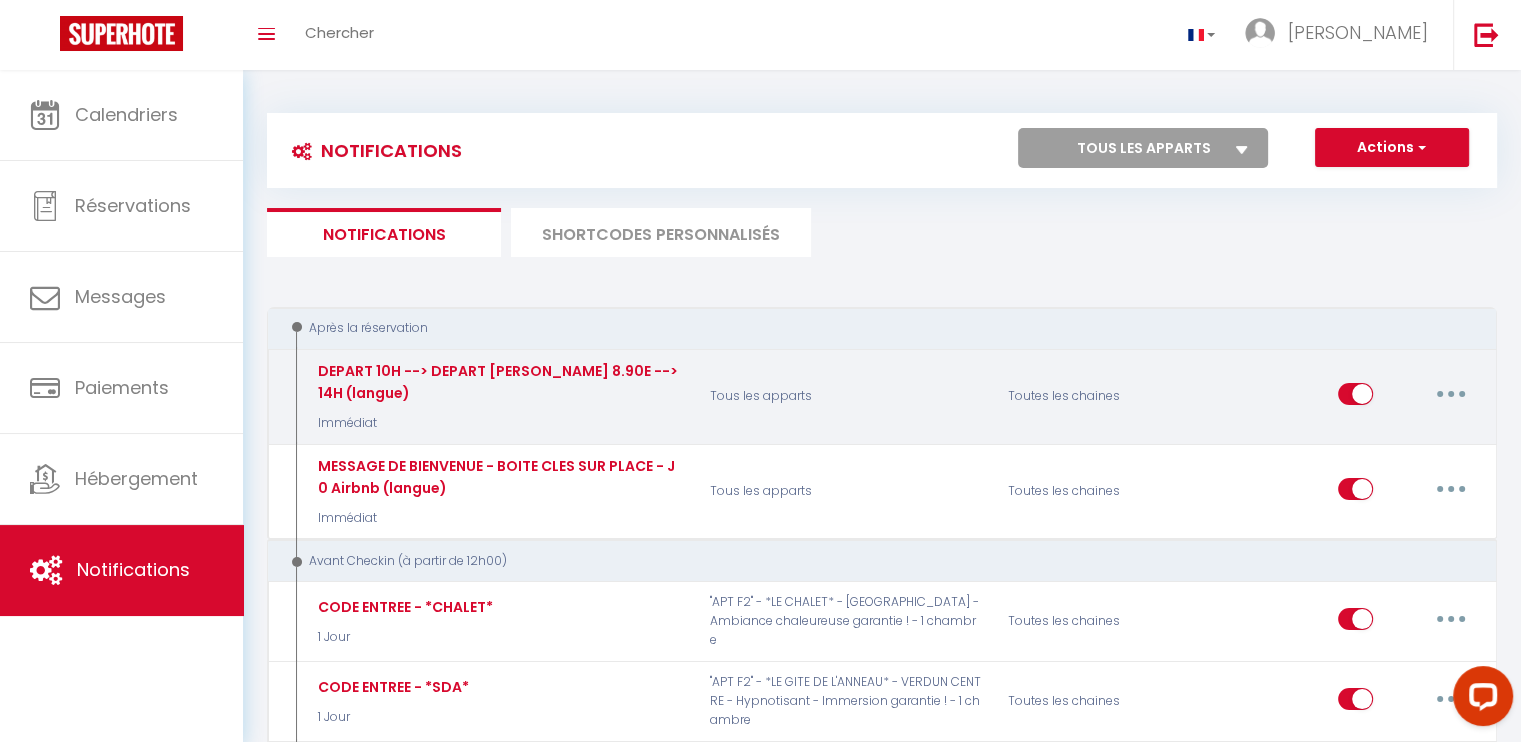 scroll, scrollTop: 0, scrollLeft: 0, axis: both 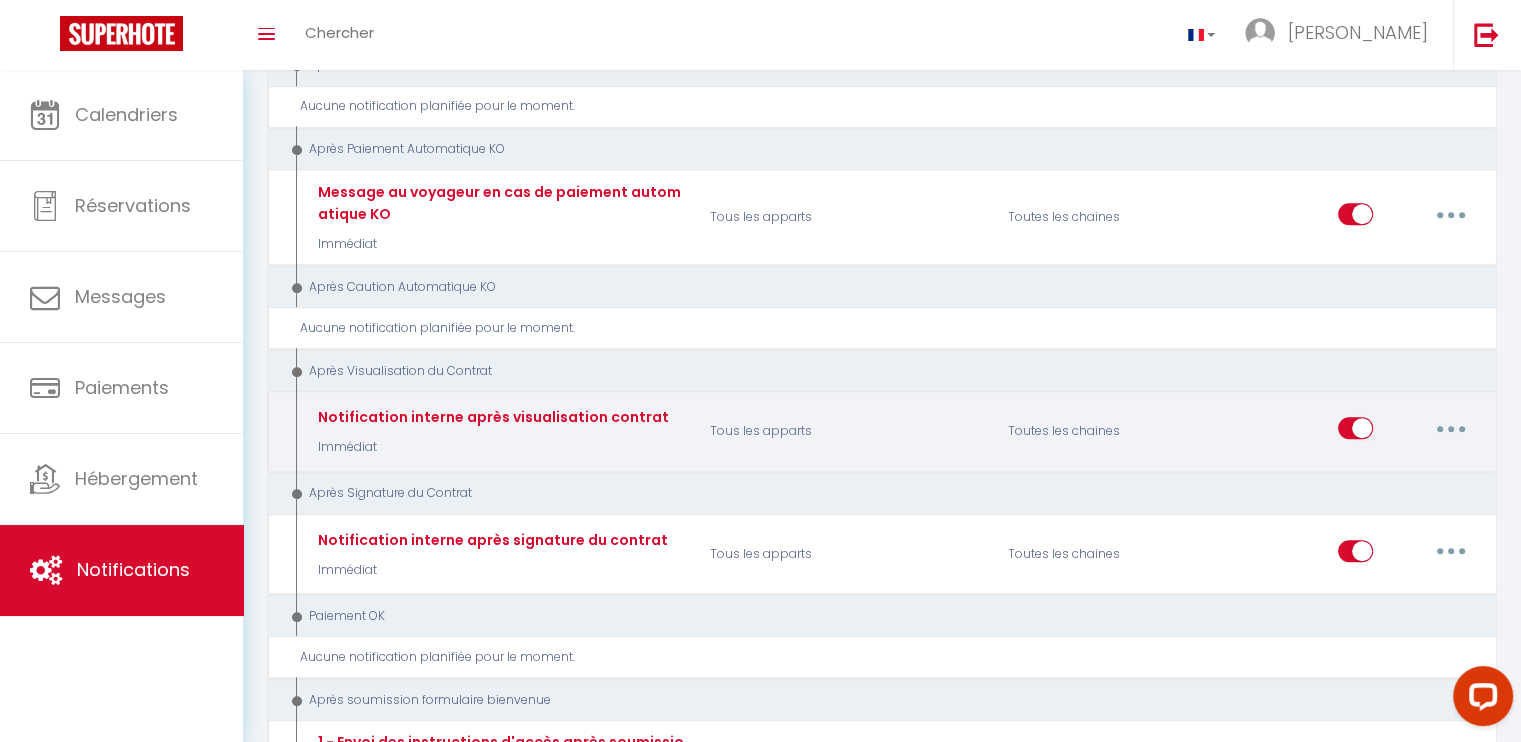 click on "Tous les apparts" at bounding box center (846, 431) 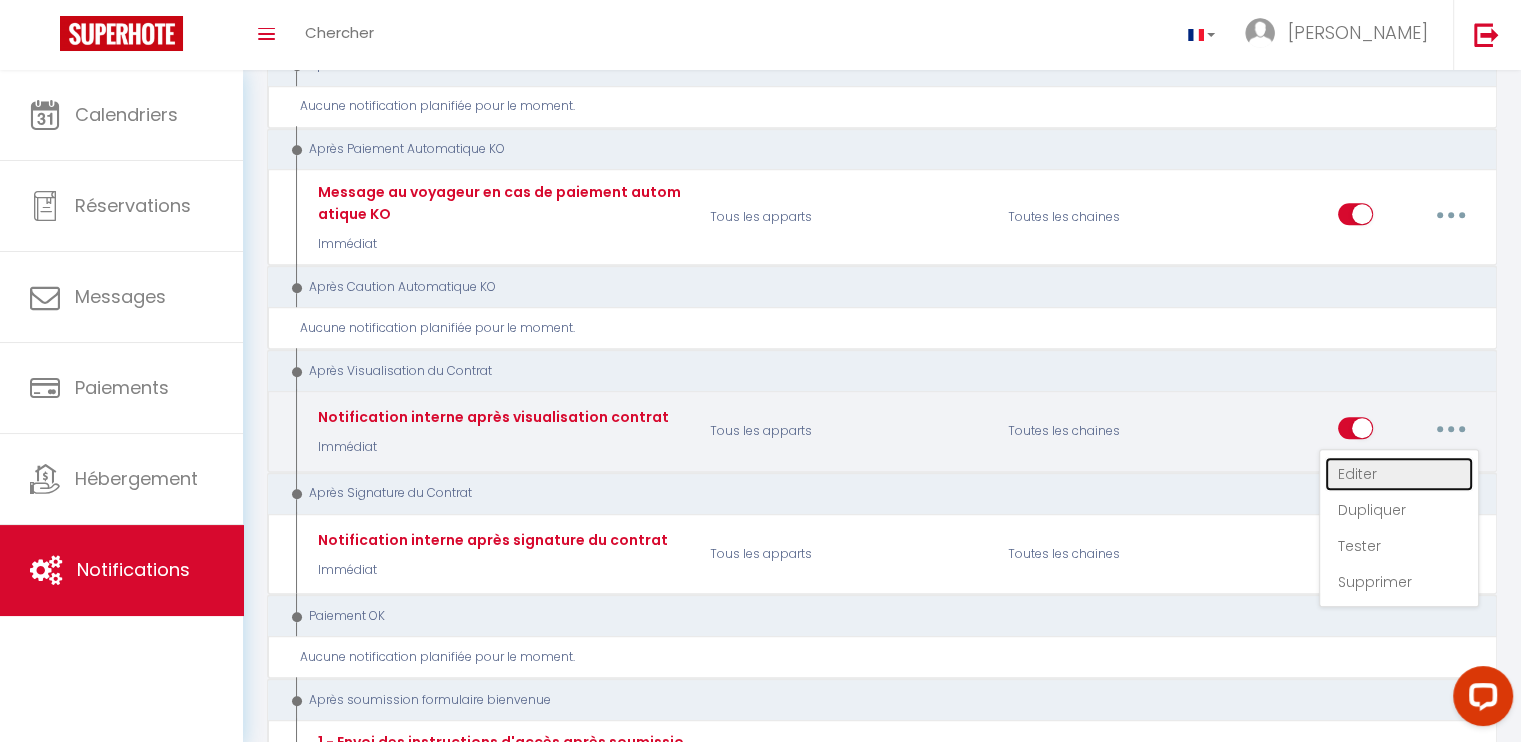 click on "Editer" at bounding box center (1399, 474) 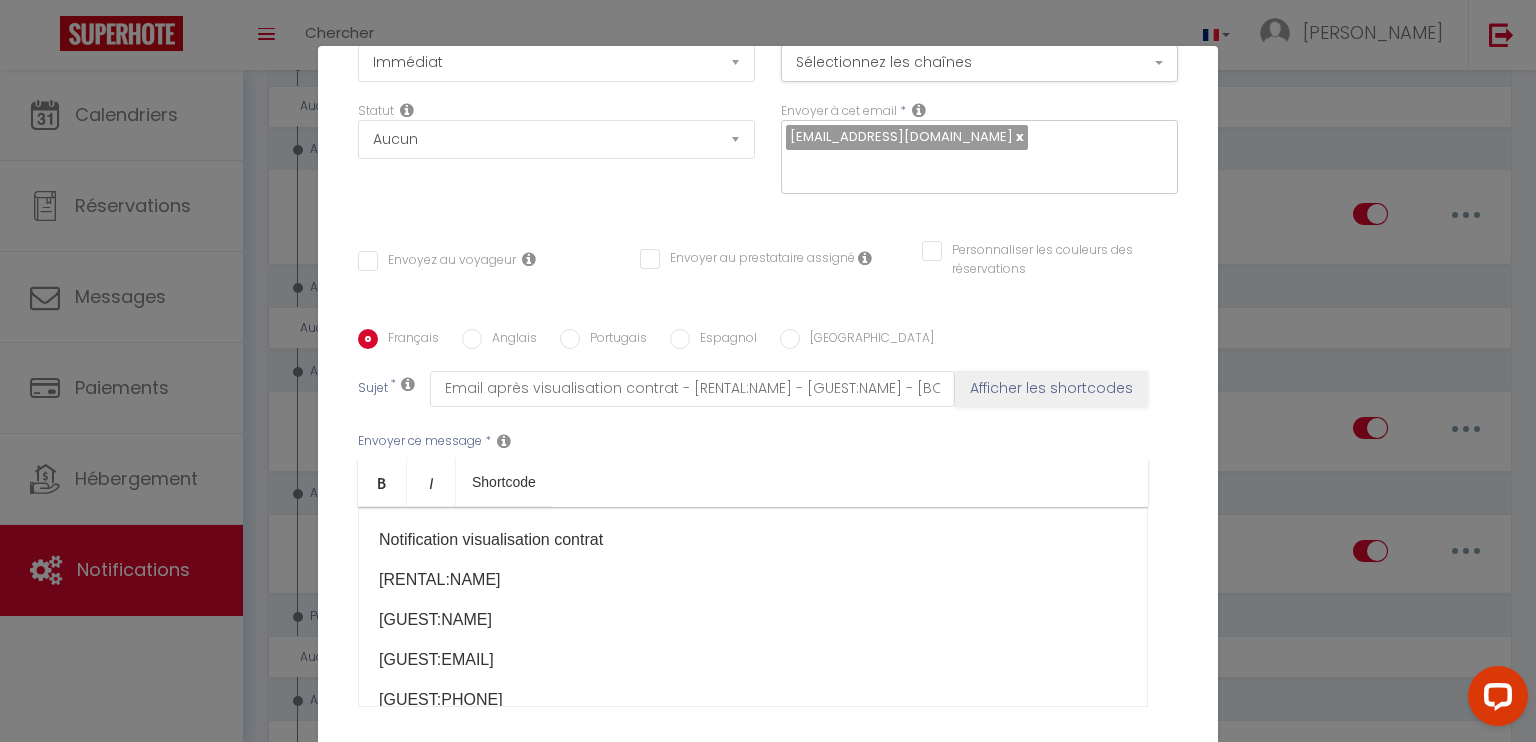 scroll, scrollTop: 349, scrollLeft: 0, axis: vertical 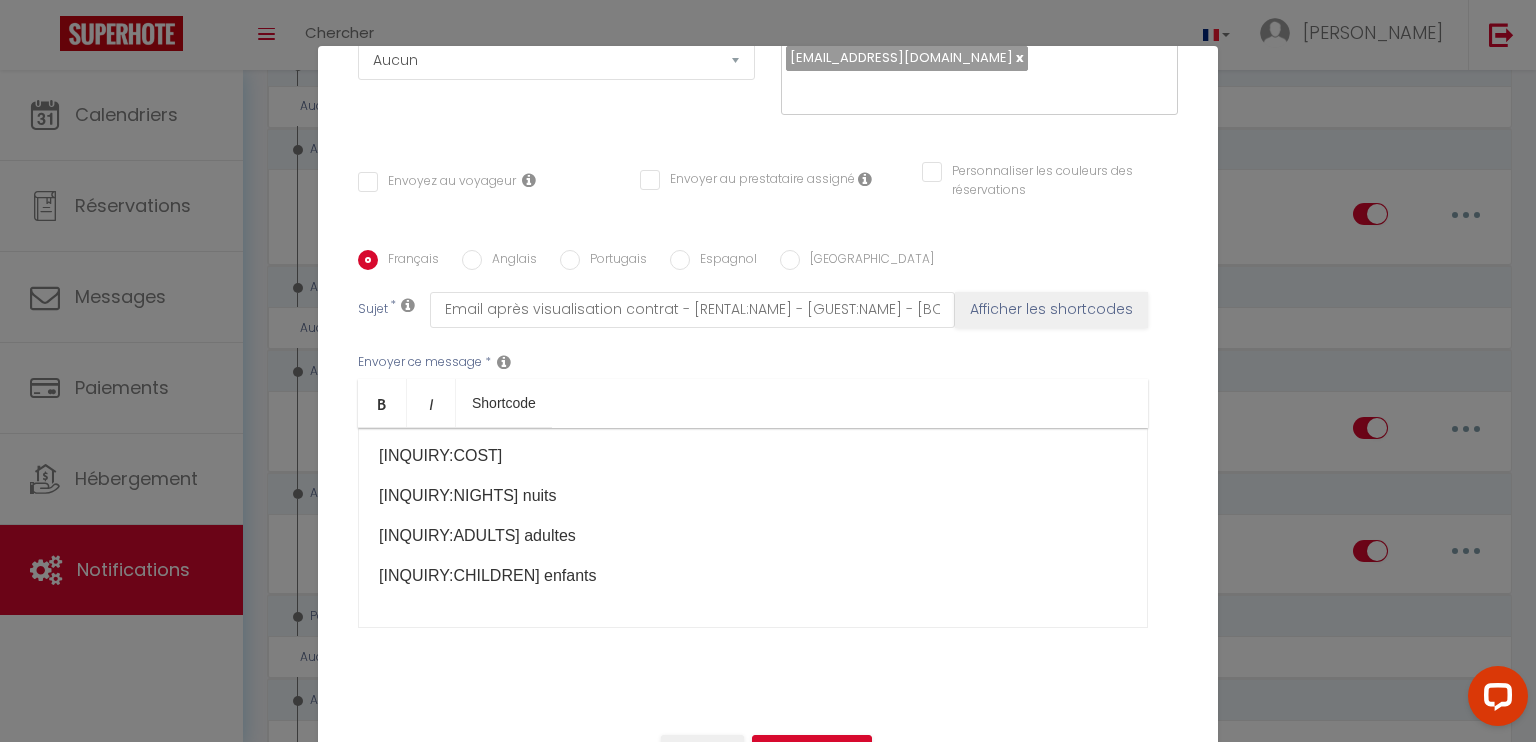 click on "Modifier la notification   ×   Titre   *     Notification interne après visualisation contrat   Pour cet hébergement
Sélectionner les hébergements
Tous les apparts
Verdun T2
"APT F2" - *LE CHALET* - [GEOGRAPHIC_DATA] - Ambiance chaleureuse garantie ! - 1 chambre
"APT F2" - *LE GITE DE L'ANNEAU* - [GEOGRAPHIC_DATA] - Hypnotisant - Immersion garantie ! - 1 chambre
Lorsque cet événement se produit   *      Après la réservation   Avant Checkin (à partir de 12h00)   Après Checkin (à partir de 12h00)   Avant Checkout (à partir de 12h00)   Après Checkout (à partir de 12h00)   Température   Co2   [MEDICAL_DATA] sonore   Après visualisation [PERSON_NAME]   Après Paiement Lien KO   Paiement OK      *" at bounding box center [768, 371] 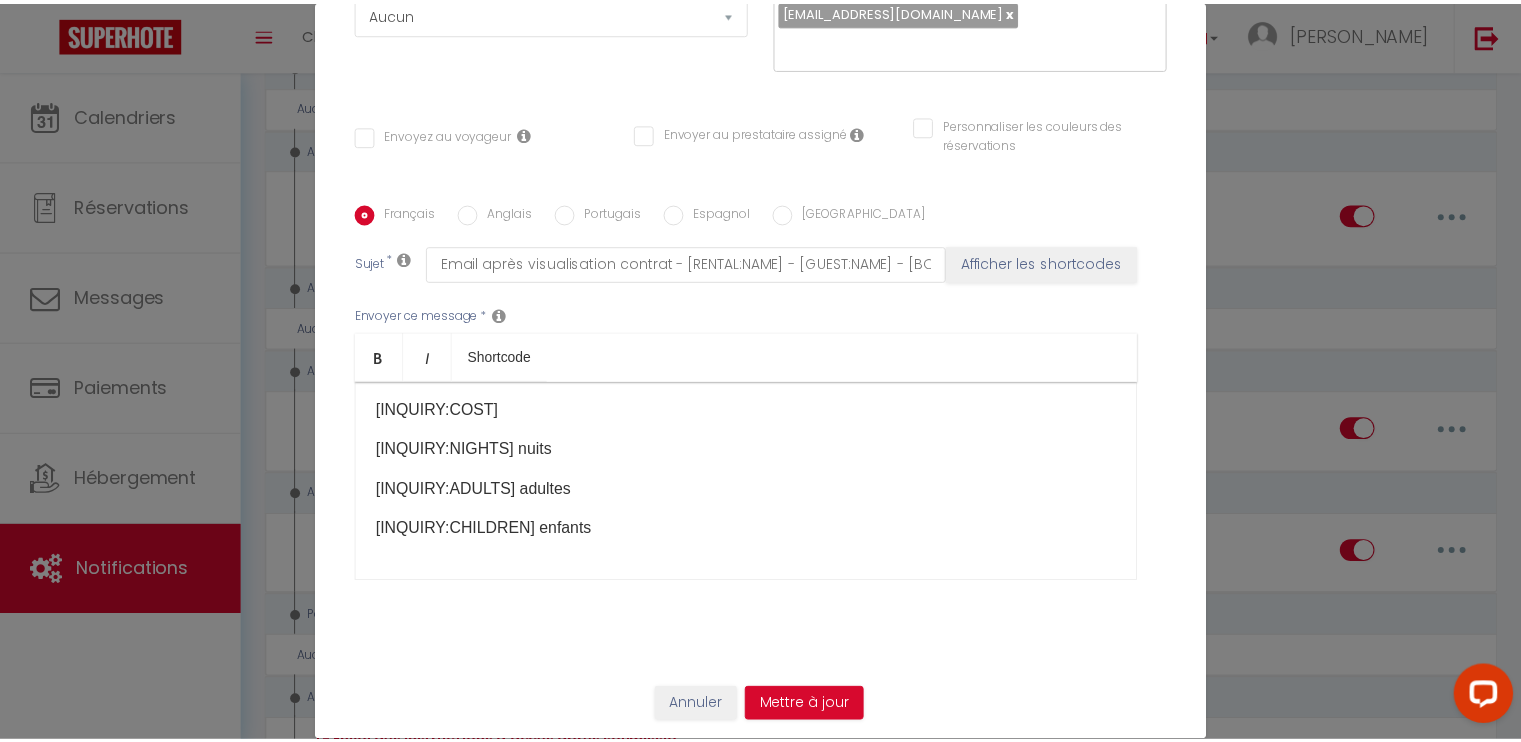scroll, scrollTop: 91, scrollLeft: 0, axis: vertical 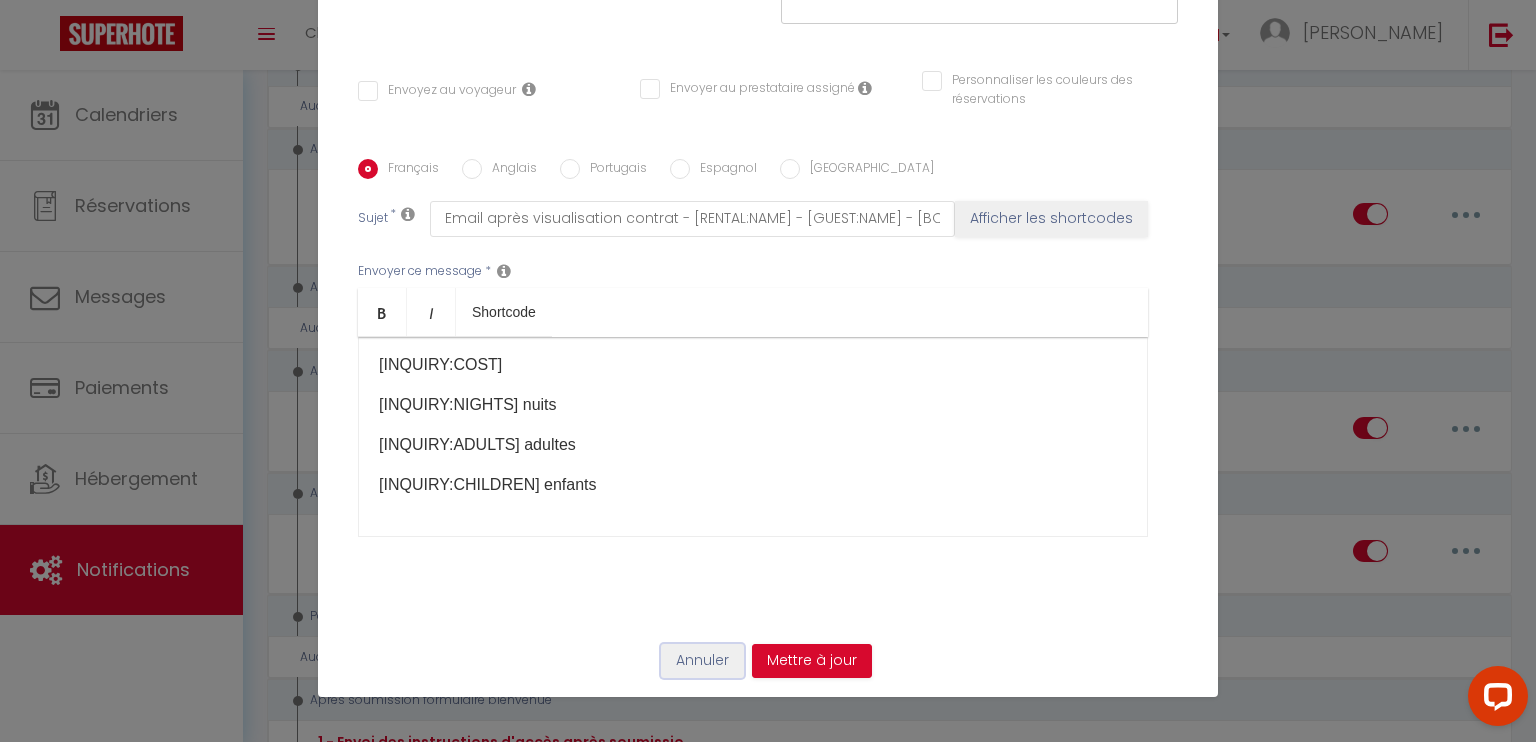 click on "Annuler" at bounding box center (702, 661) 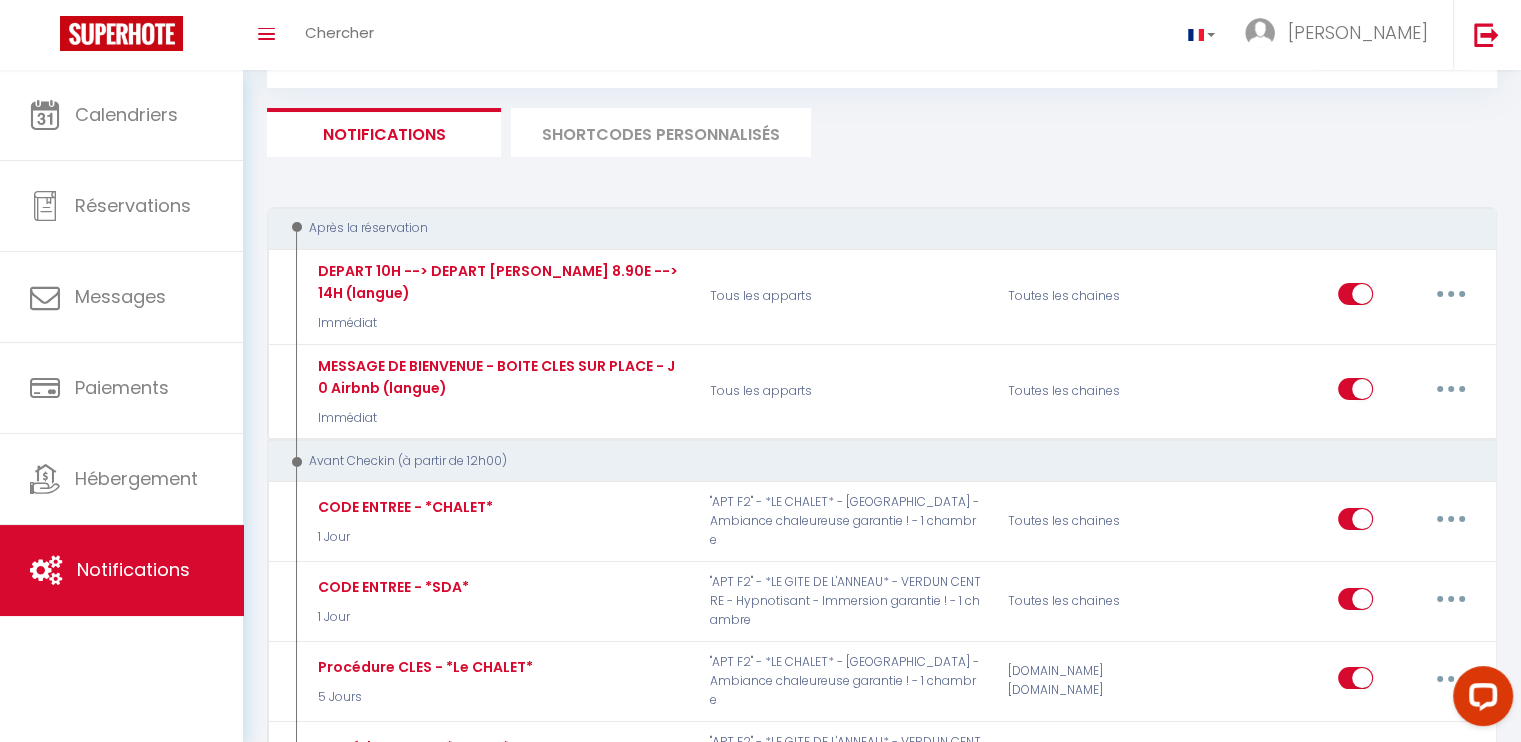 scroll, scrollTop: 0, scrollLeft: 0, axis: both 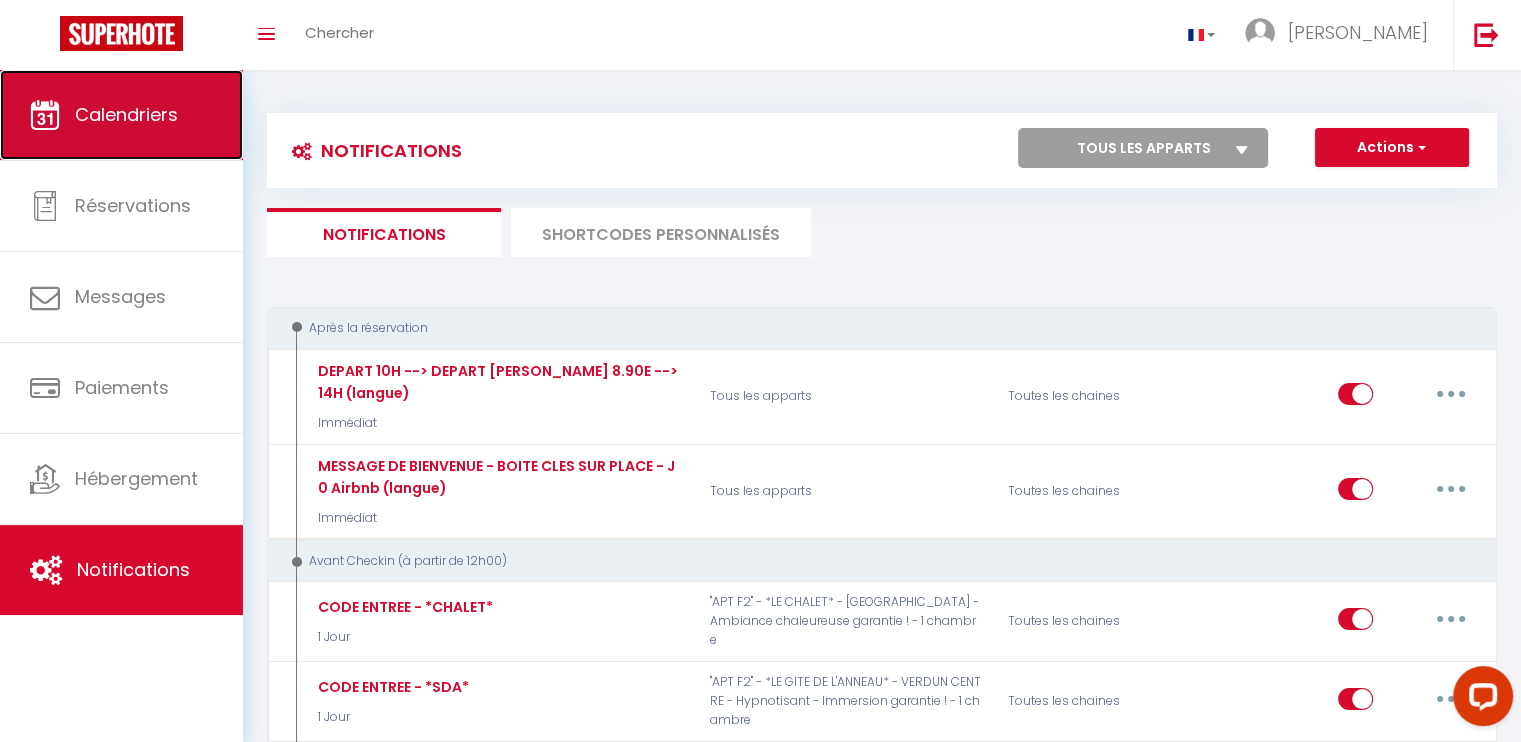 click on "Calendriers" at bounding box center (126, 114) 